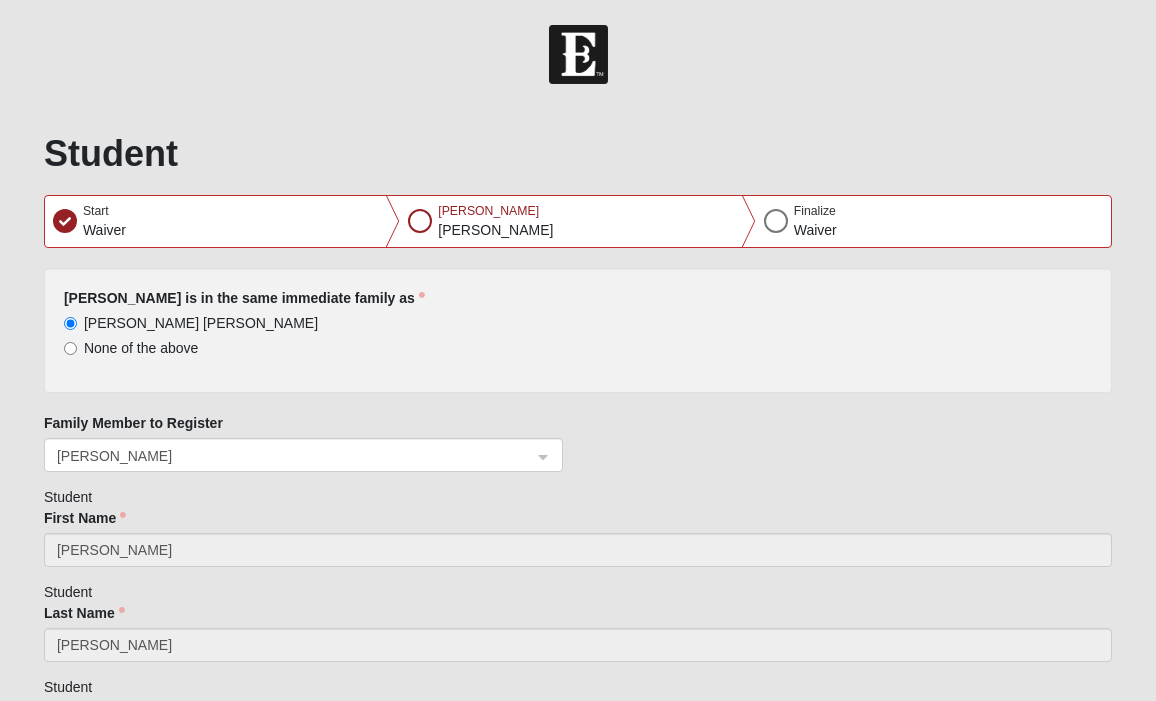 select on "1" 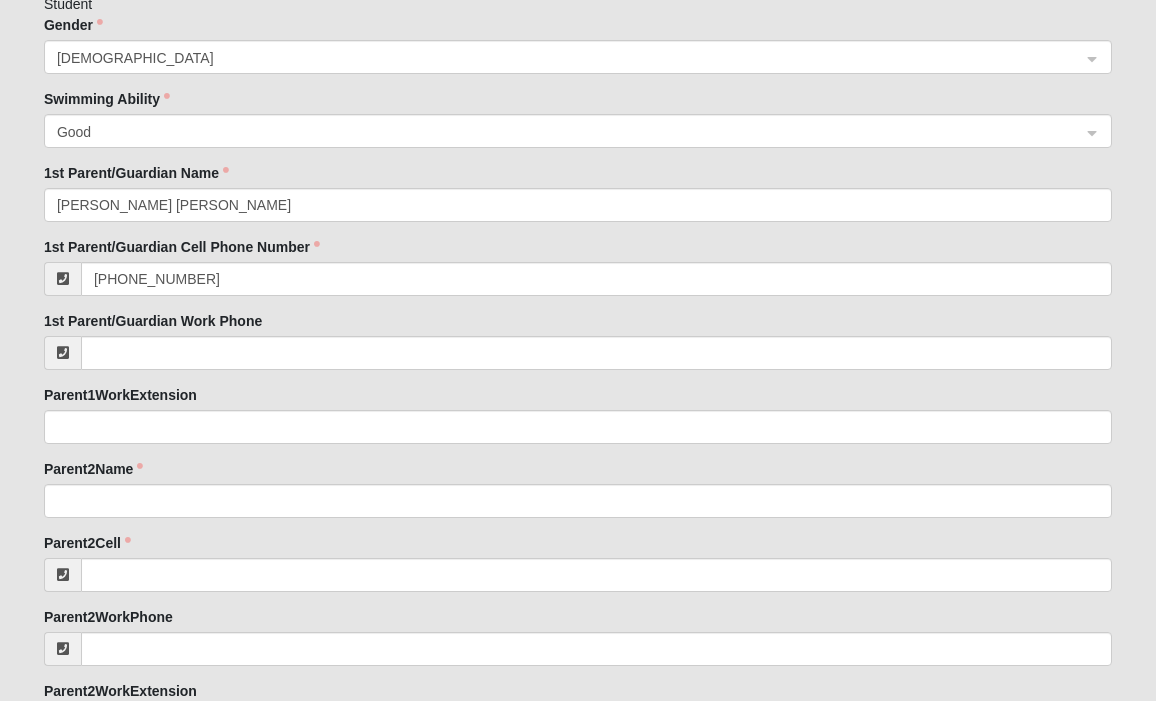 scroll, scrollTop: 1506, scrollLeft: 0, axis: vertical 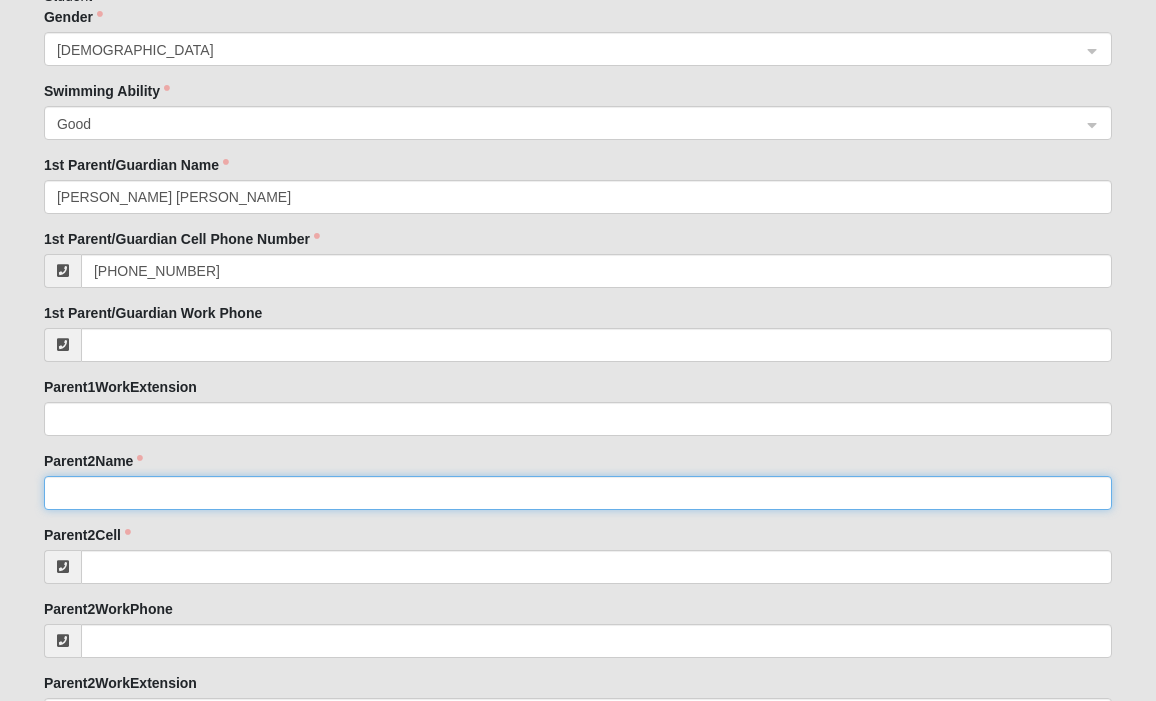 click on "Parent2Name" 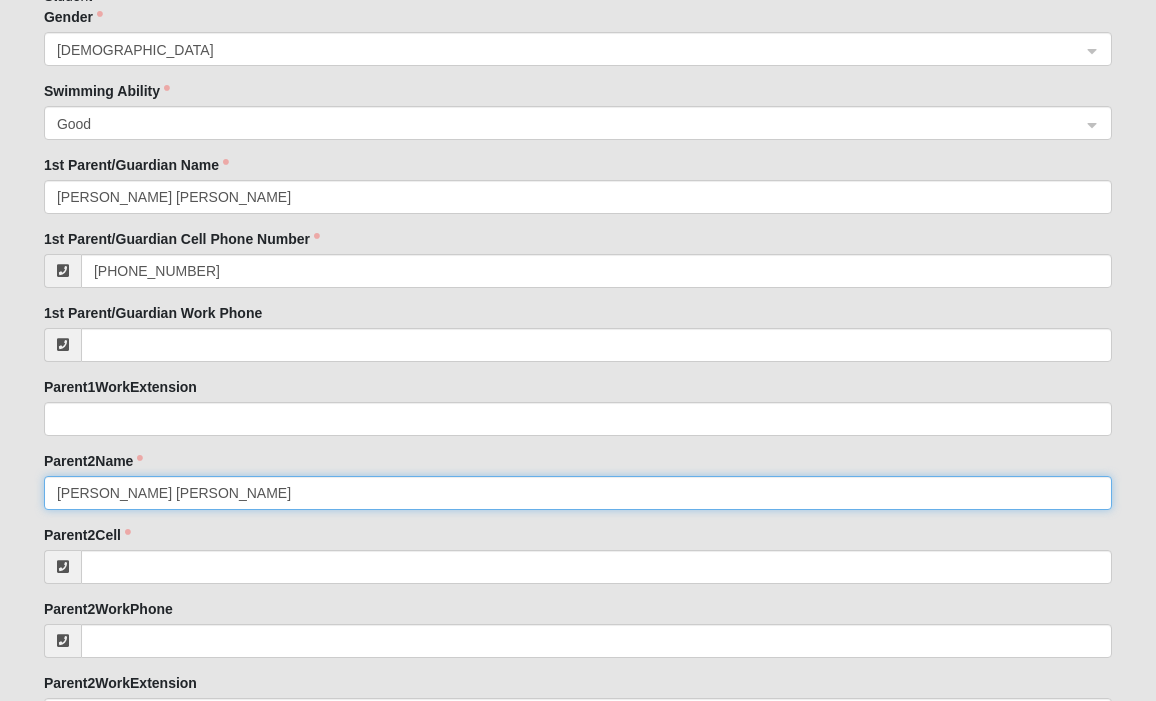 type on "[PERSON_NAME] [PERSON_NAME]" 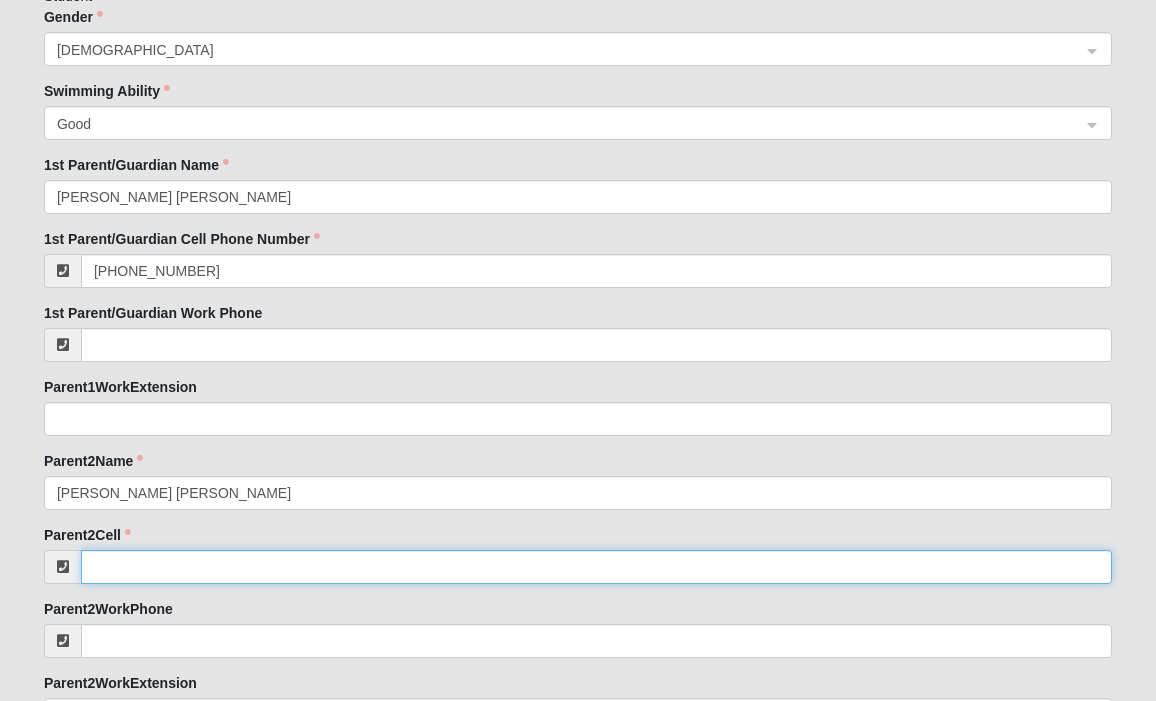 click on "Parent2Cell" at bounding box center (596, 567) 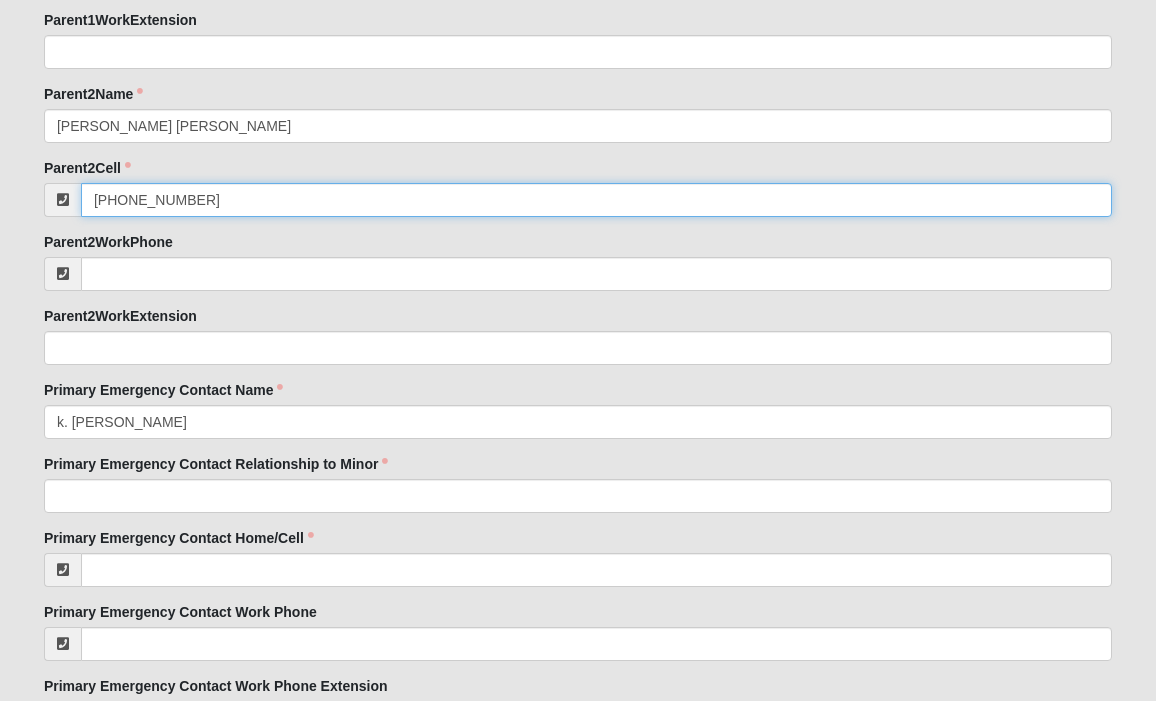 scroll, scrollTop: 1879, scrollLeft: 0, axis: vertical 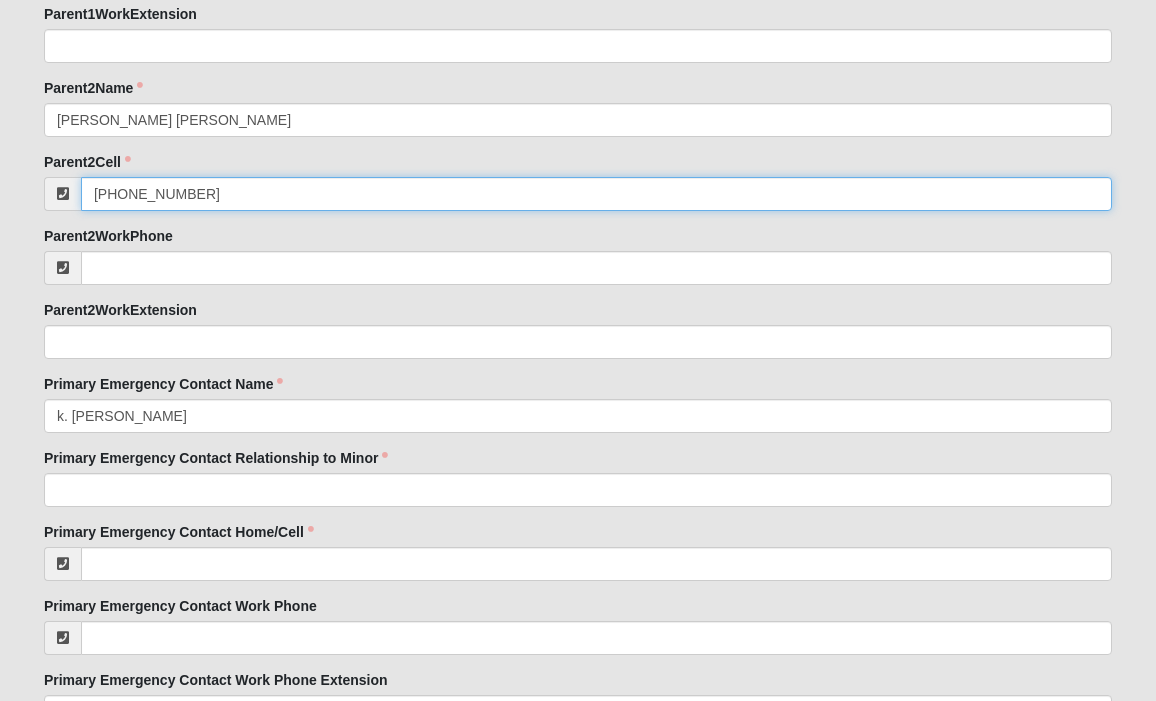 type on "[PHONE_NUMBER]" 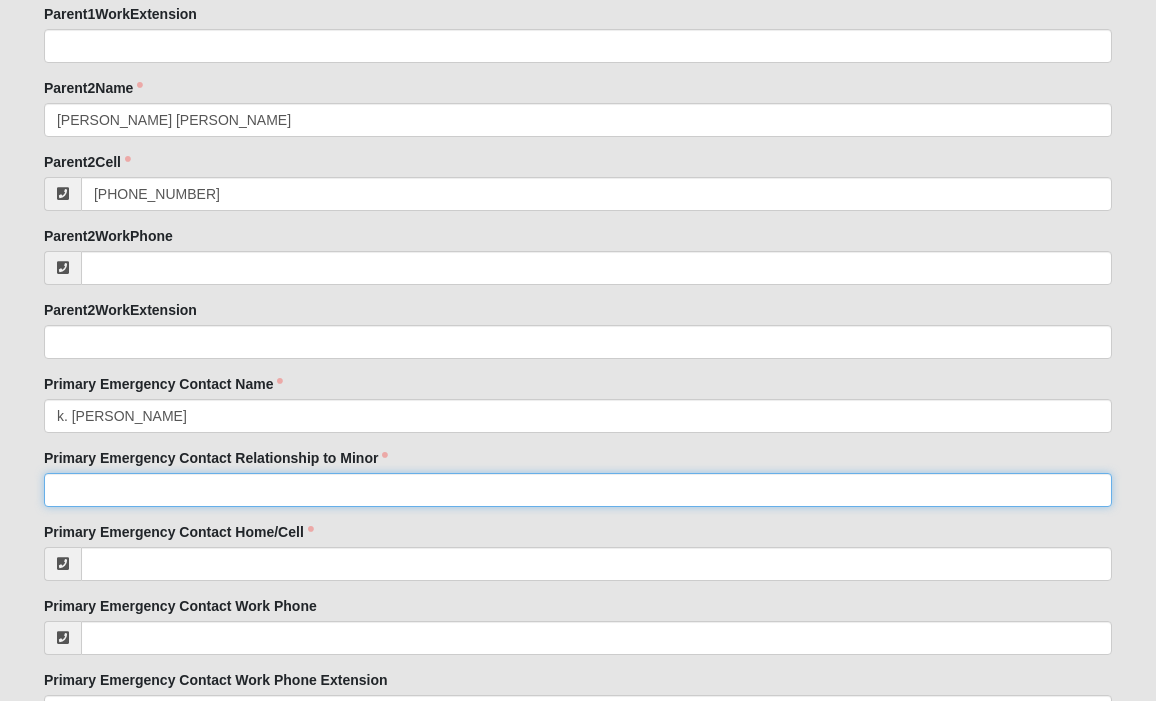 click on "Primary Emergency Contact Relationship to Minor" 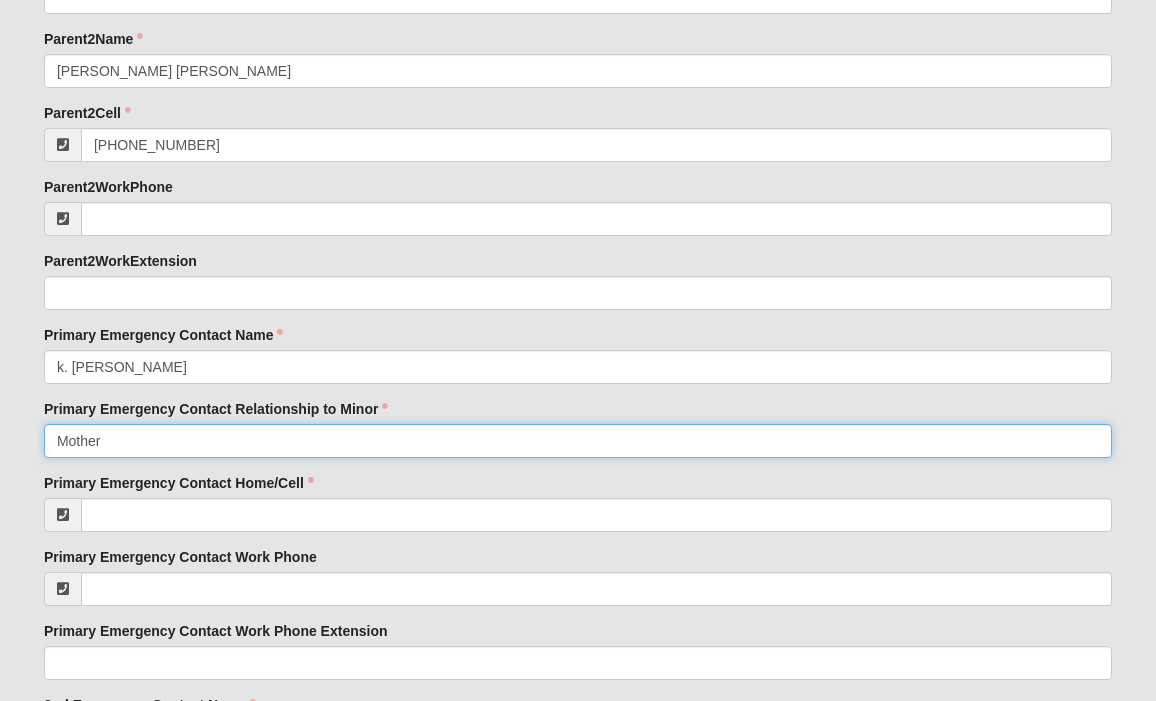scroll, scrollTop: 1954, scrollLeft: 0, axis: vertical 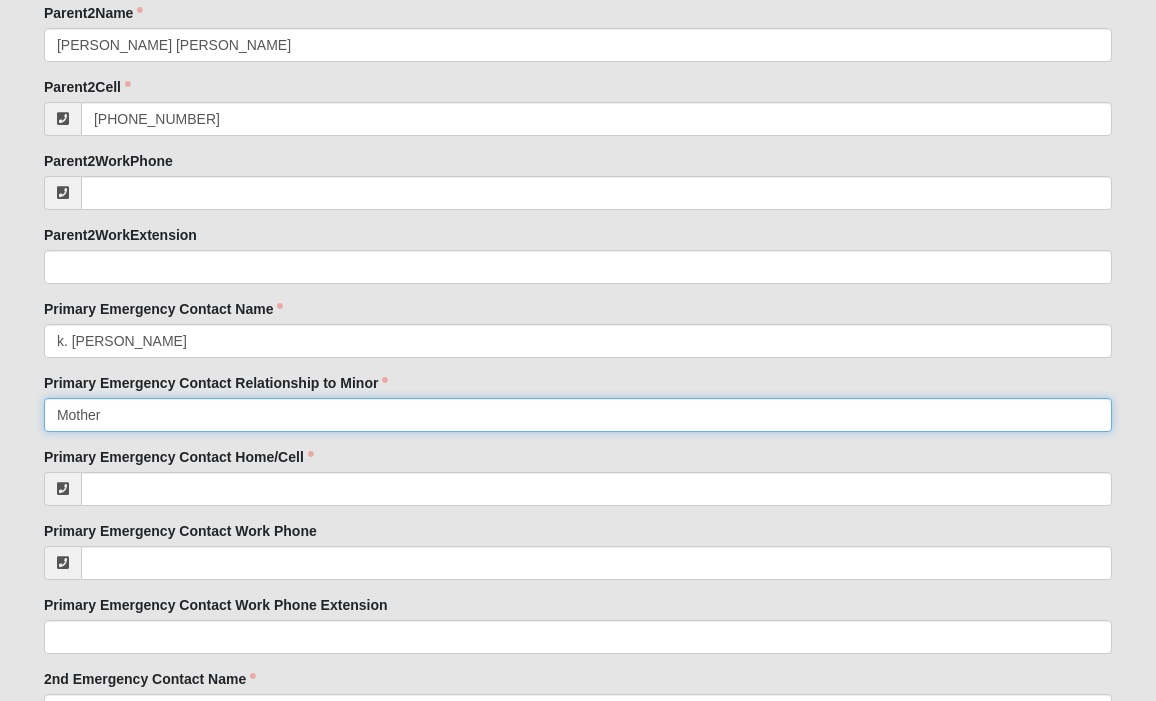 type on "Mother" 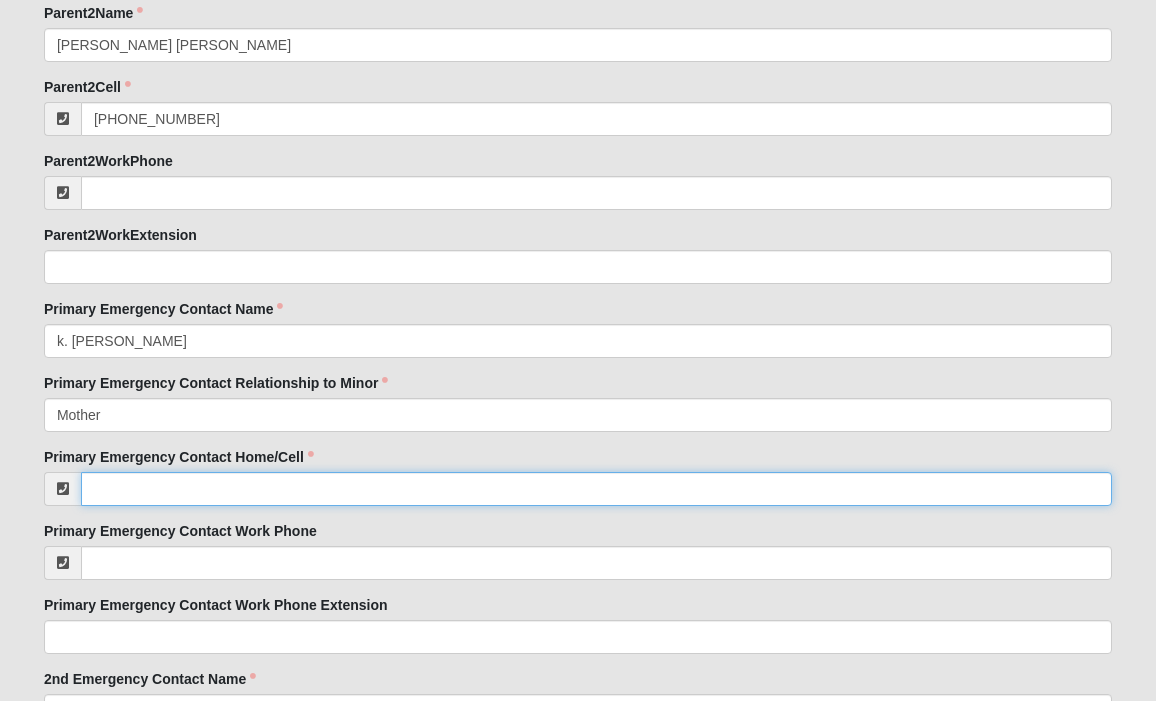 click on "Primary Emergency Contact Home/Cell" at bounding box center [596, 489] 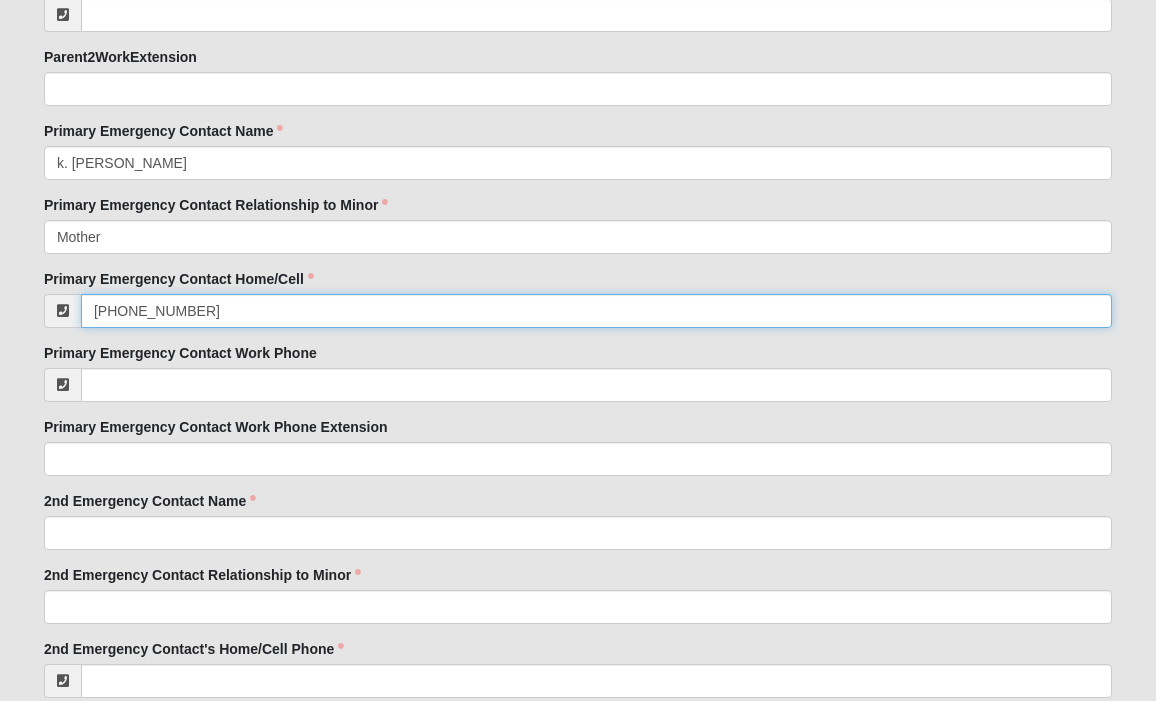 scroll, scrollTop: 2133, scrollLeft: 0, axis: vertical 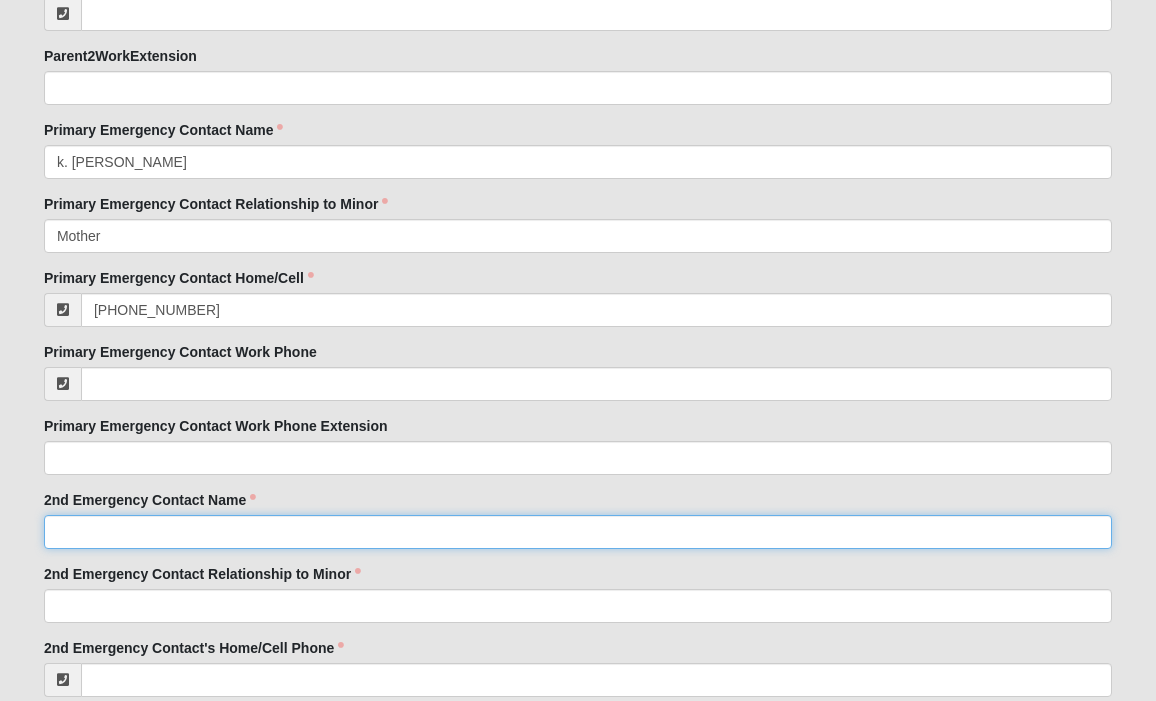 click on "2nd Emergency Contact Name" 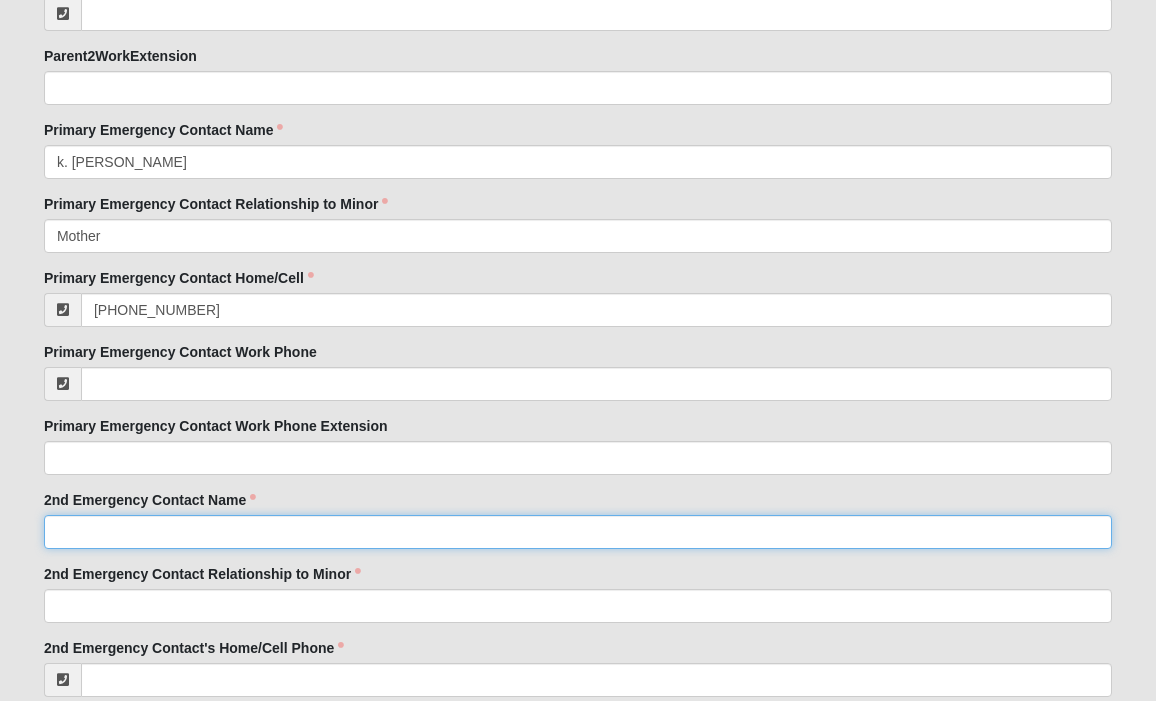 type on "O" 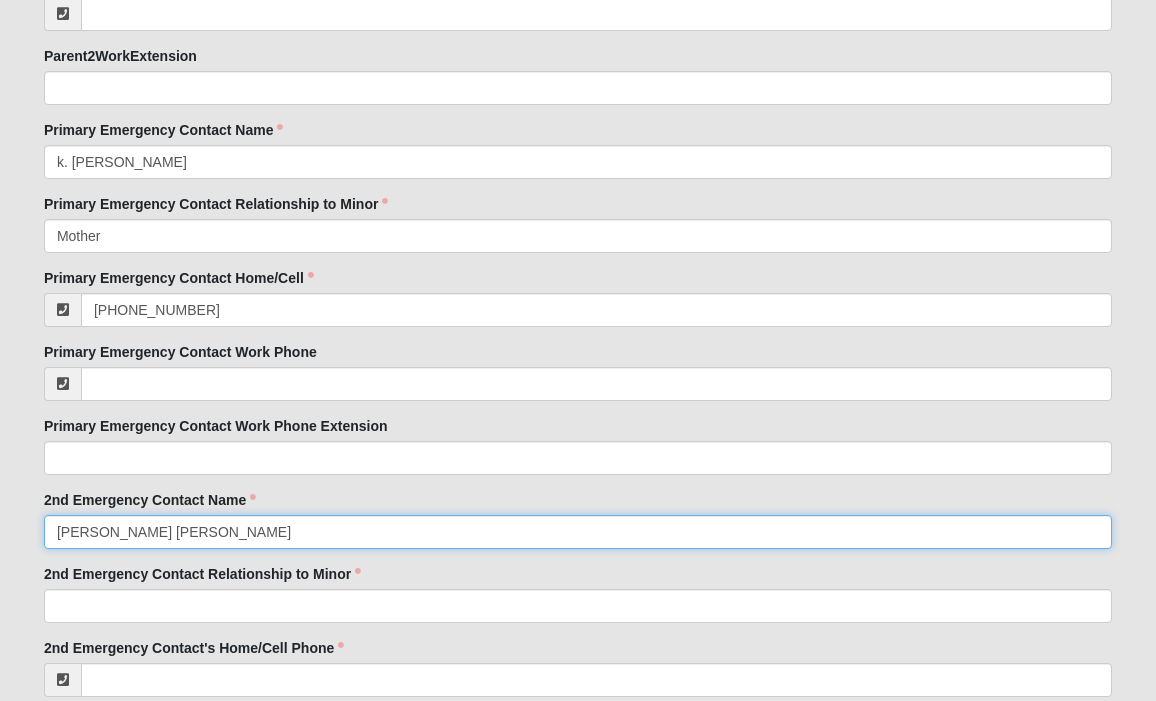 type on "[PERSON_NAME] [PERSON_NAME]" 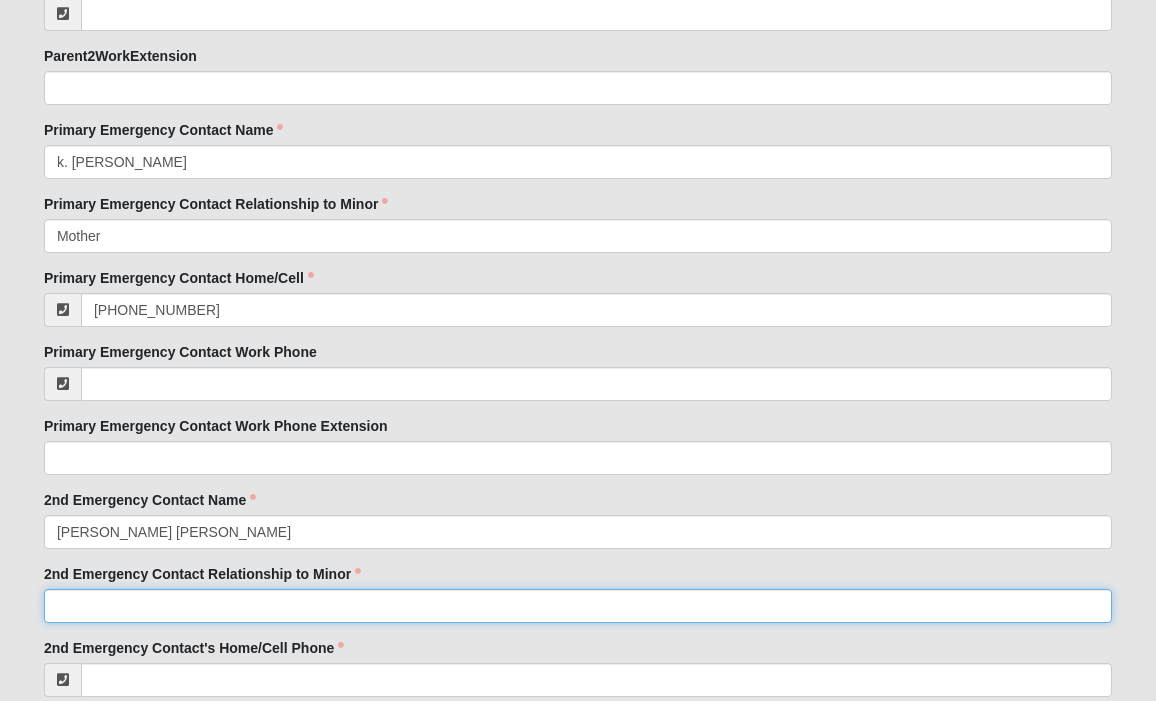 click on "2nd Emergency Contact Relationship to Minor" 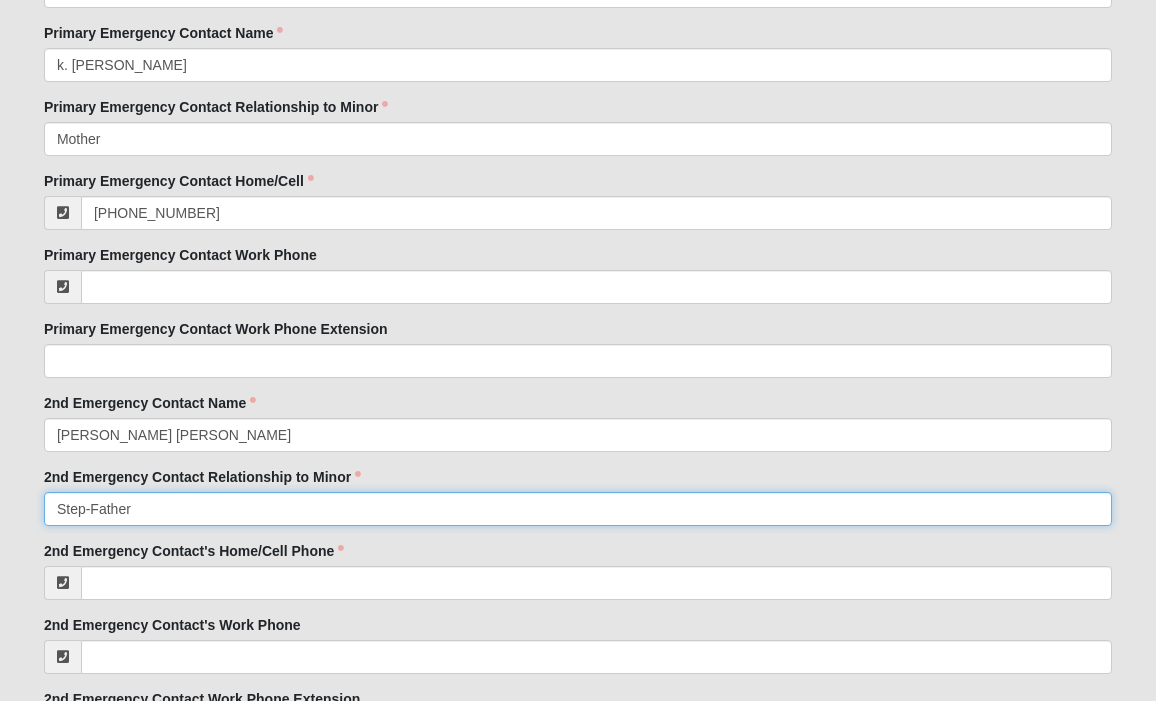 scroll, scrollTop: 2236, scrollLeft: 0, axis: vertical 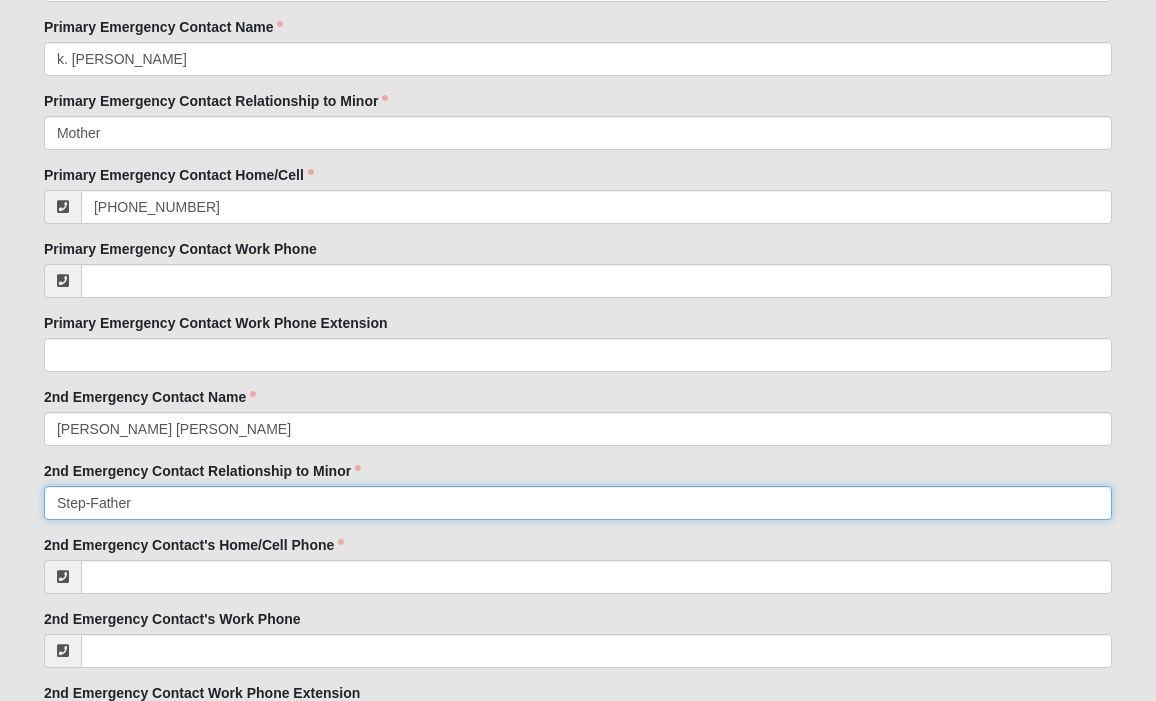 type on "Step-Father" 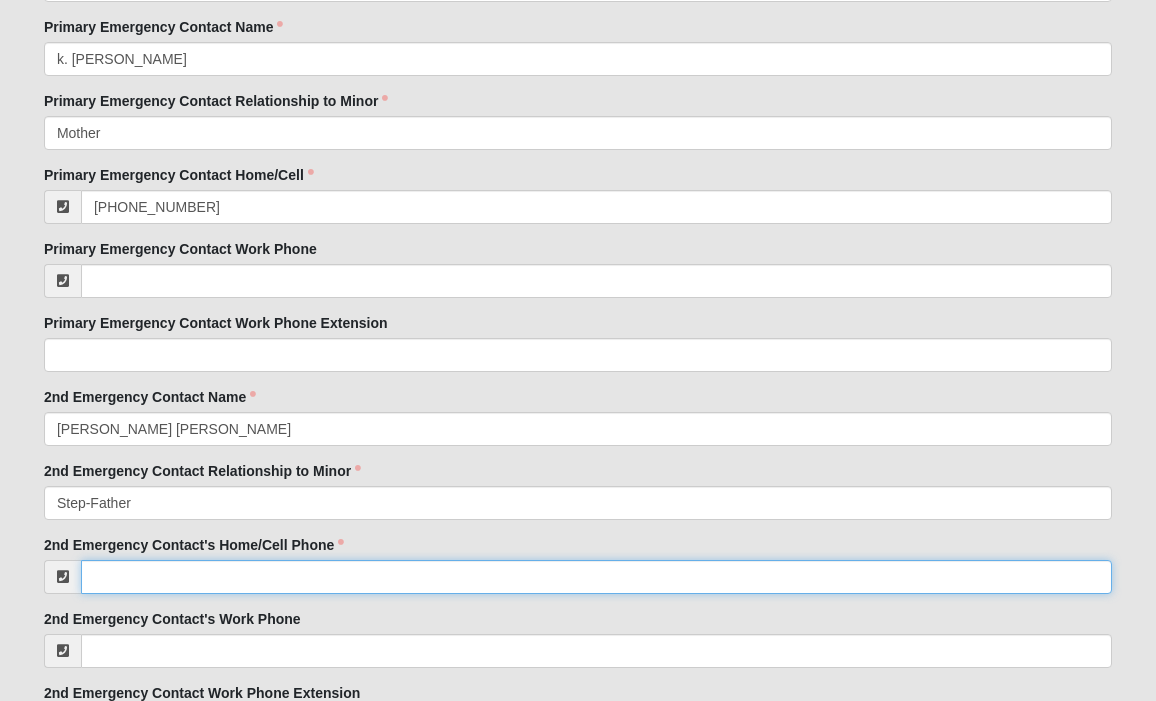 click on "2nd Emergency Contact's  Home/Cell Phone" at bounding box center (596, 577) 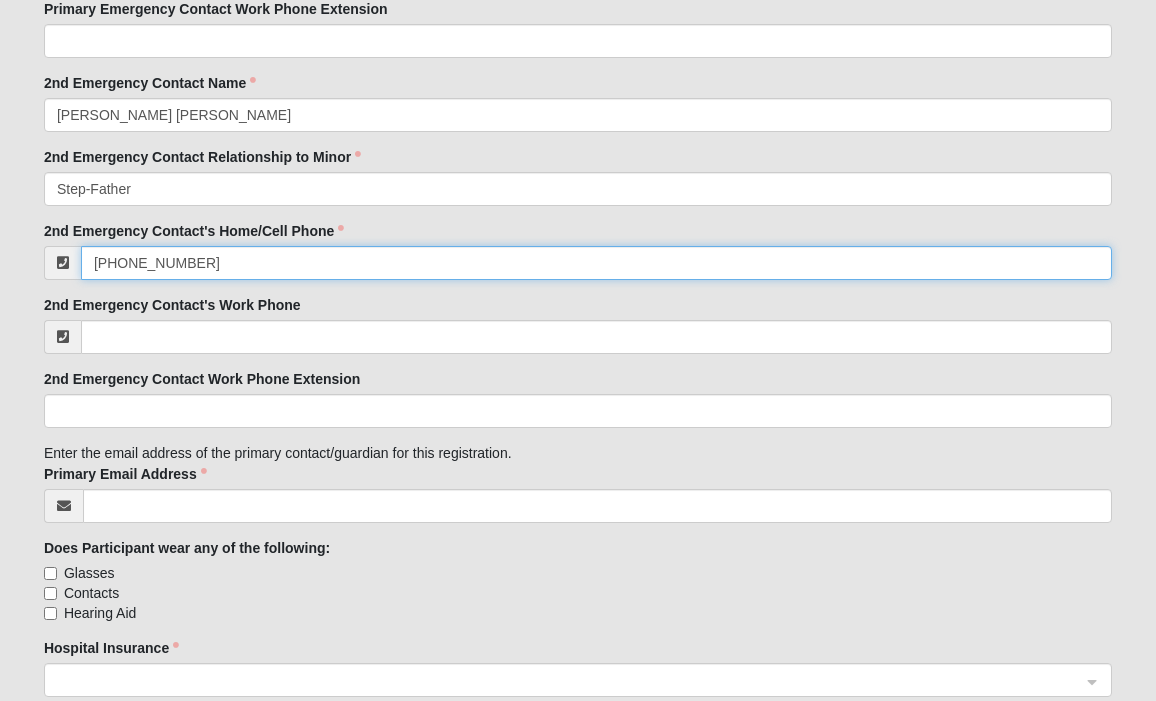 scroll, scrollTop: 2576, scrollLeft: 0, axis: vertical 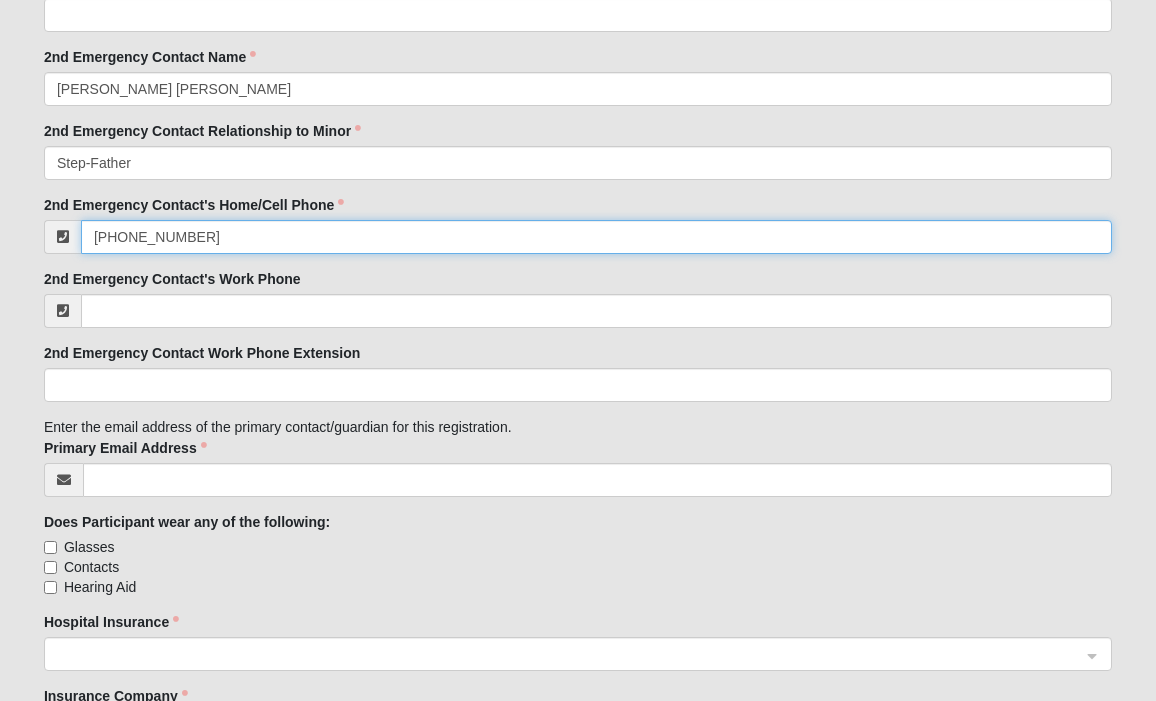 type on "[PHONE_NUMBER]" 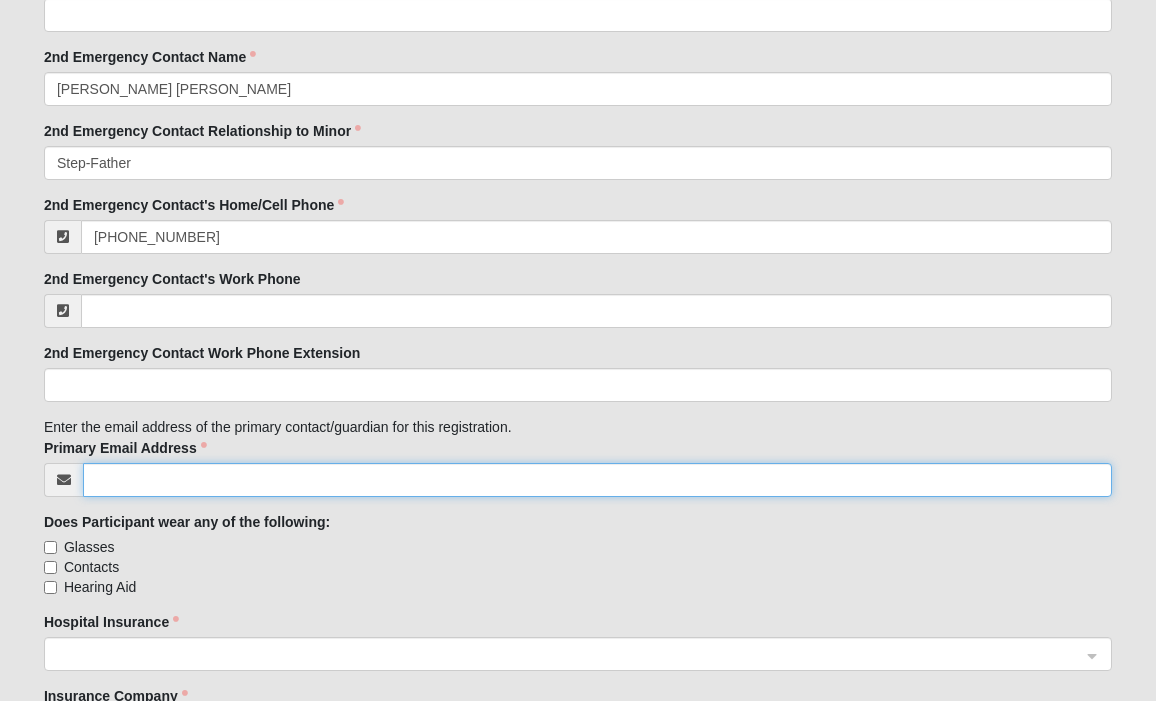 click on "Primary Email Address" at bounding box center [597, 480] 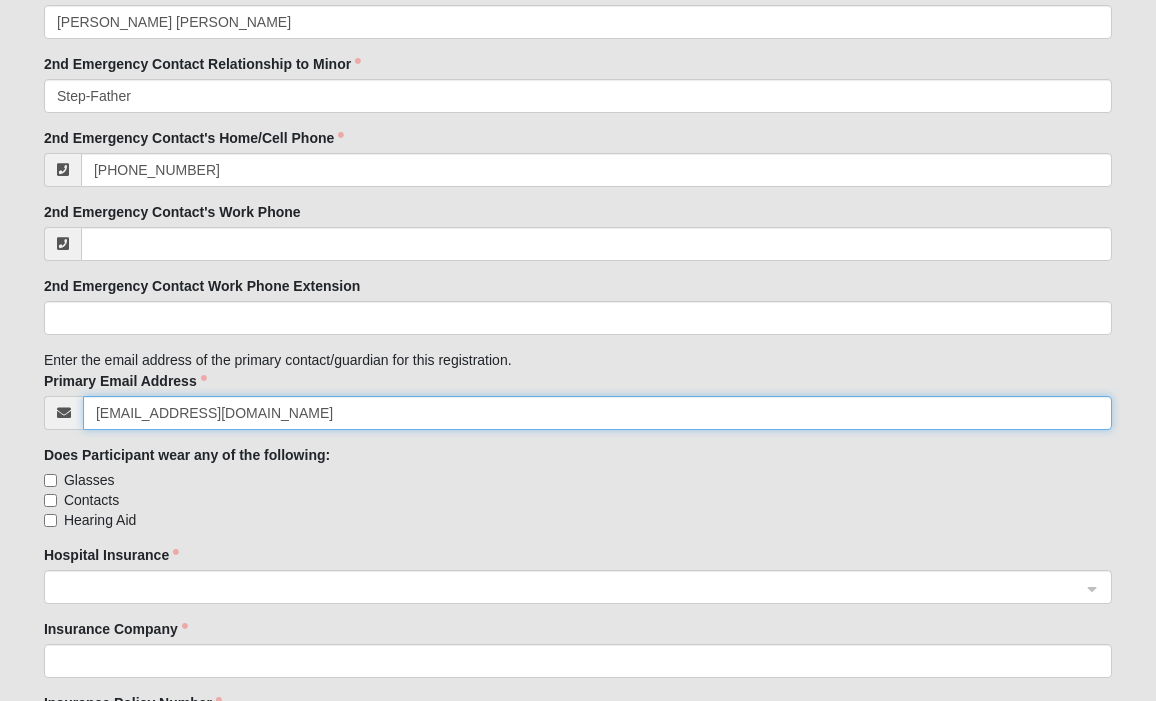 scroll, scrollTop: 2661, scrollLeft: 0, axis: vertical 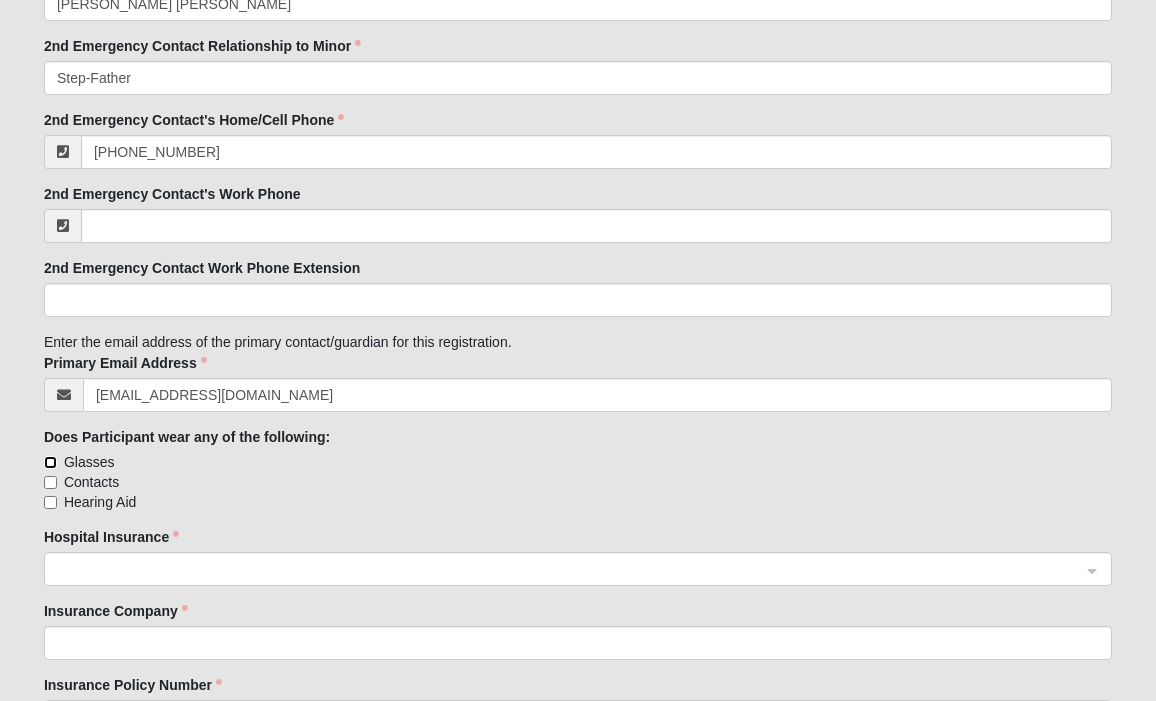 click on "Glasses" at bounding box center [50, 462] 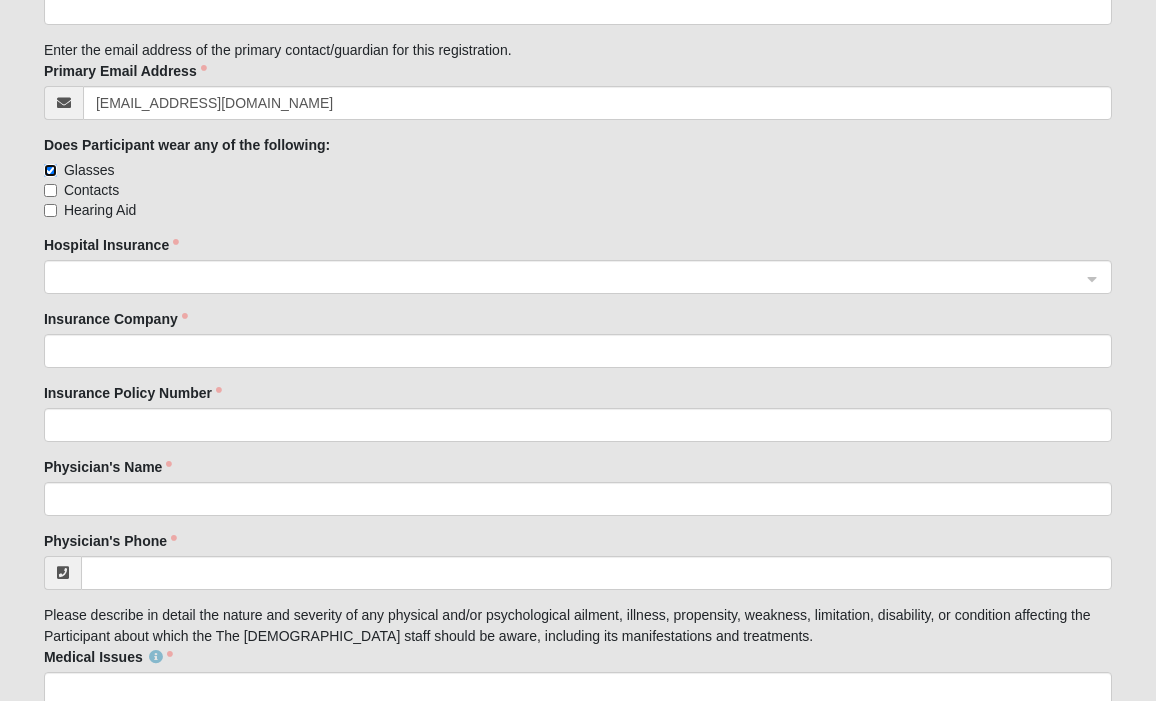 scroll, scrollTop: 2955, scrollLeft: 0, axis: vertical 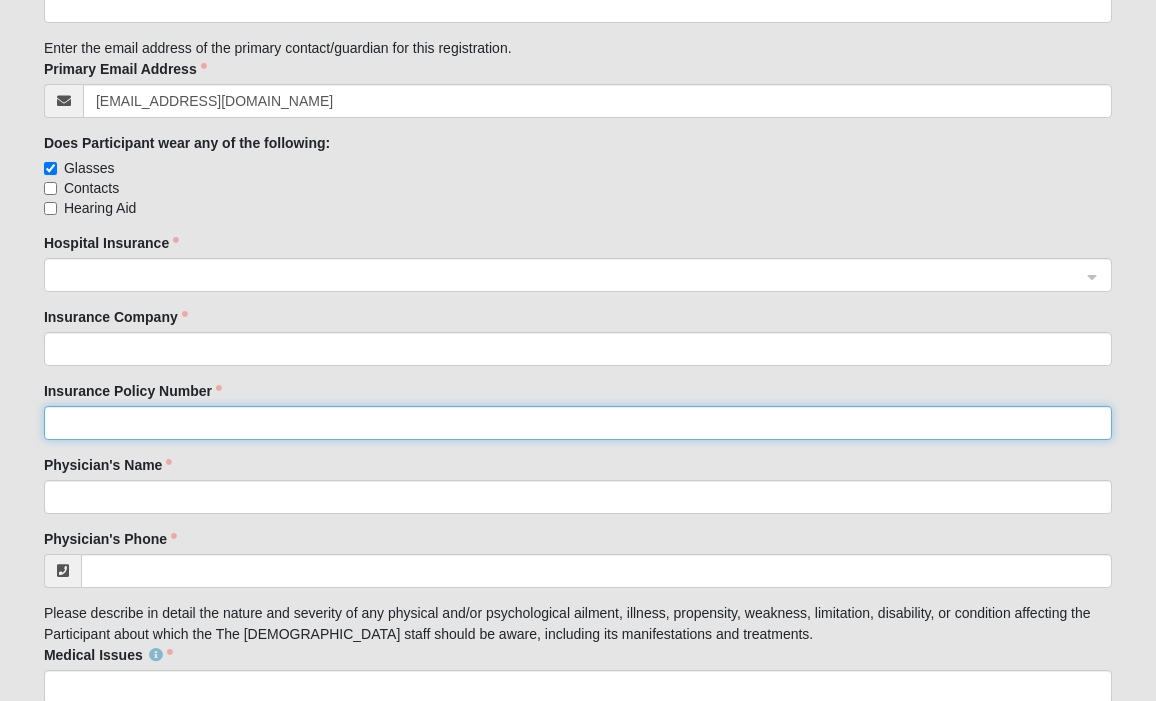 click on "Insurance Policy Number" 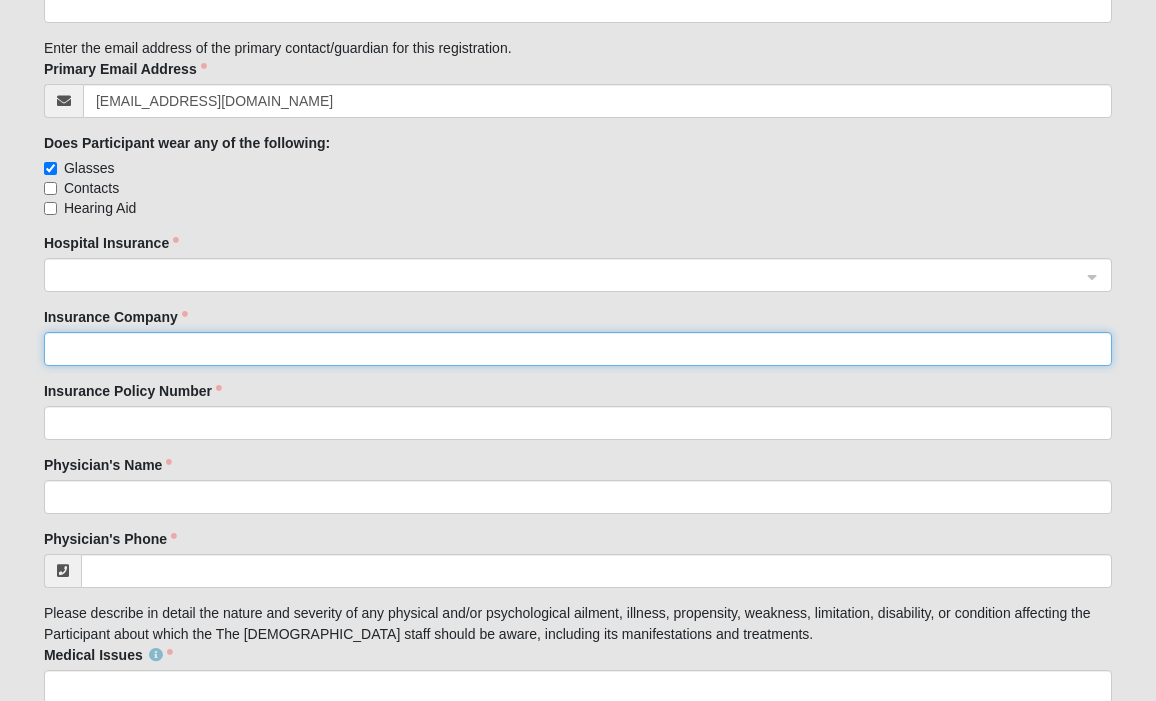 click on "Insurance Company" 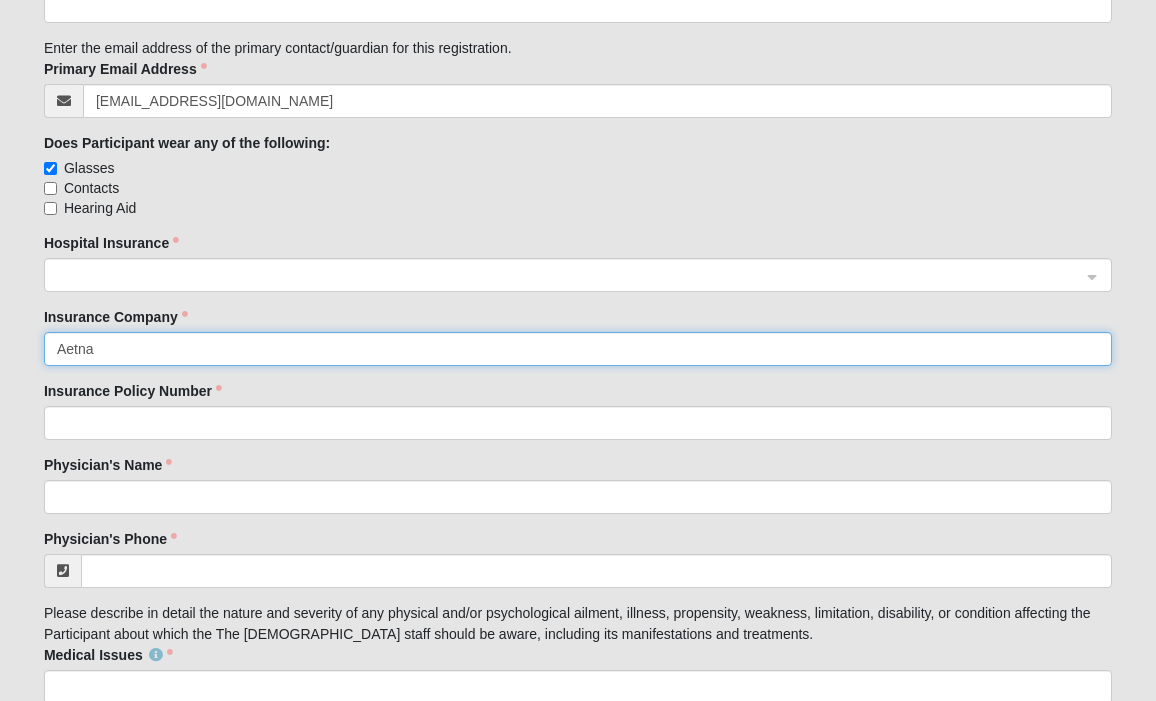 type on "Aetna" 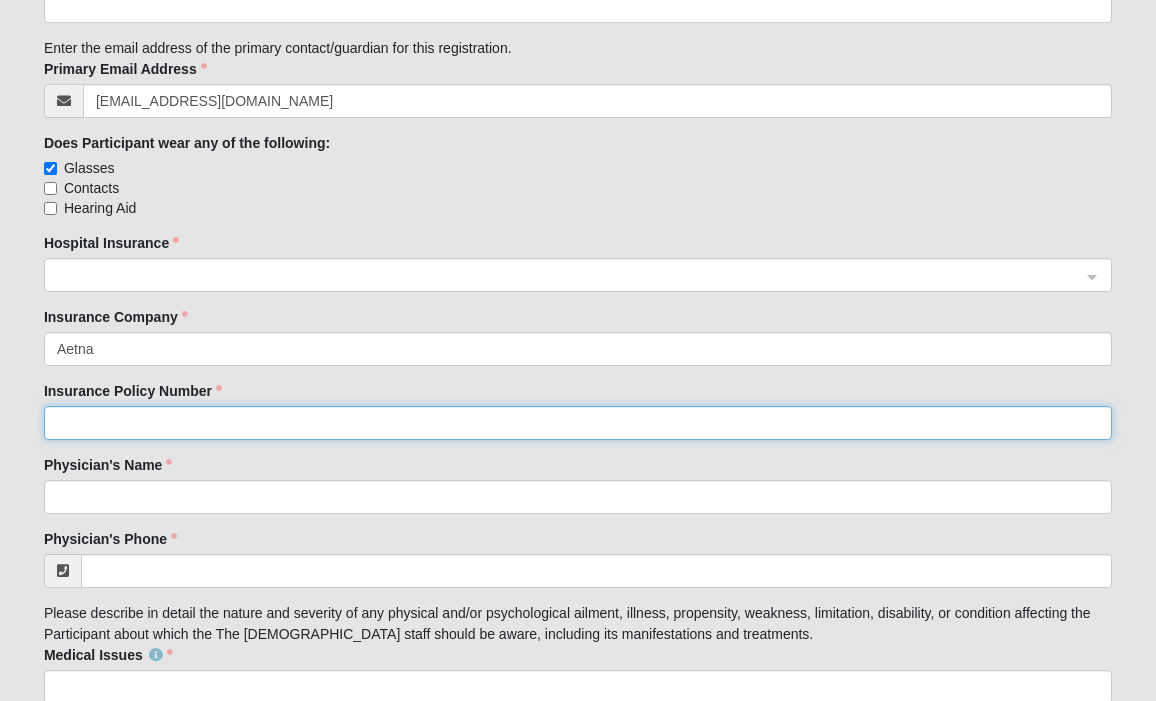 click on "Insurance Policy Number" 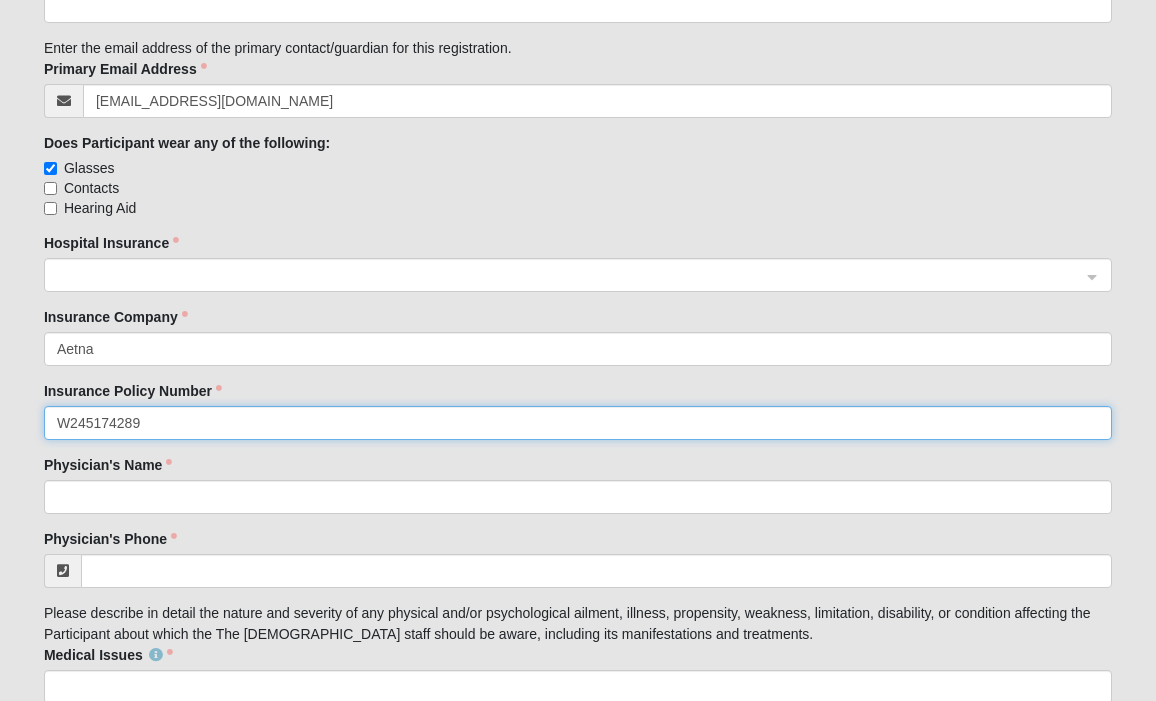 type on "W245174289" 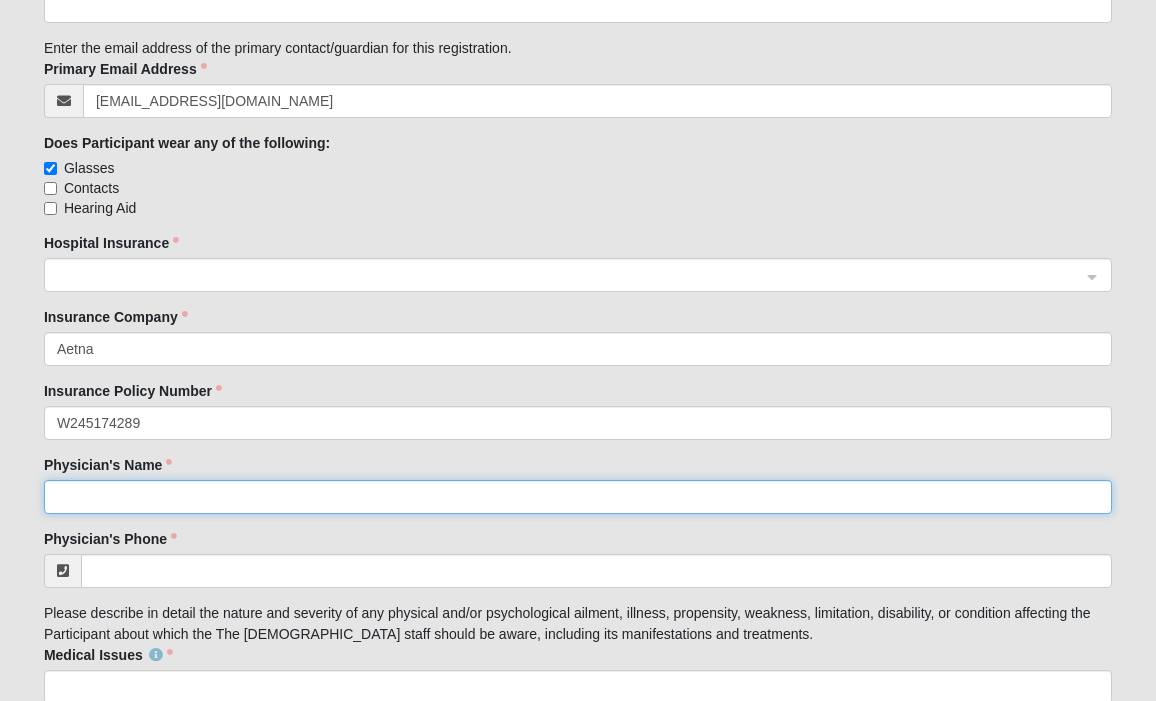 click on "Physician's Name" 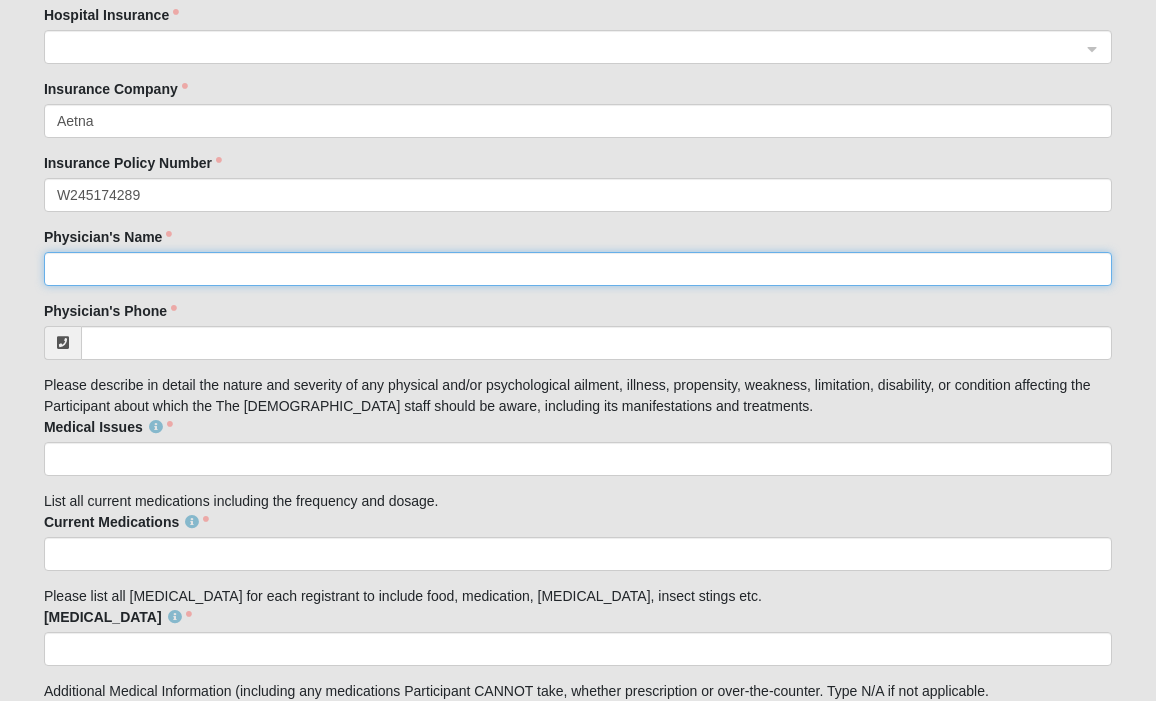scroll, scrollTop: 3185, scrollLeft: 0, axis: vertical 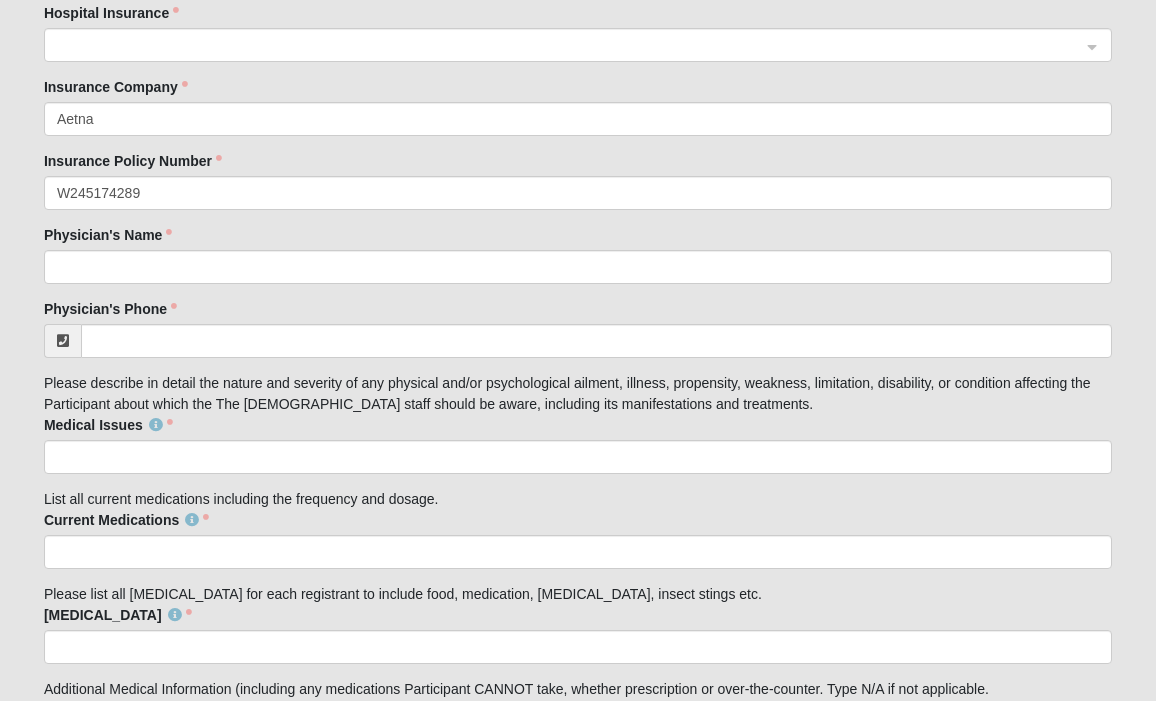 click on "Please correct the following:    [PERSON_NAME] is in the same immediate family as    [PERSON_NAME] [PERSON_NAME] None of the above     Family Member to Register    [PERSON_NAME] fa5136cb-7702-4e4a-bef1-a540670cbf5e 059450ba-69b4-4733-87c9-d5a70fafdc62 388f6280-5d36-42da-ba85-3d4aeaaa5946 [PERSON_NAME] [PERSON_NAME] [PERSON_NAME] [PERSON_NAME] [PERSON_NAME] [PERSON_NAME]   Student   First Name    [PERSON_NAME]       Student   Last Name    [PERSON_NAME]       Student   Mobile Phone    [PHONE_NUMBER]    Give your consent to receive SMS messages by simply checking the box.      Student   Email    [PERSON_NAME][EMAIL_ADDRESS][PERSON_NAME][DOMAIN_NAME]   Enter the primary phone number for the parent/legal guardian.  This would be the primary point of contact for all members of a family.   Home Phone    [PHONE_NUMBER]     Campus    [GEOGRAPHIC_DATA]
Student   Birthday    Jan Feb Mar Apr May Jun [DATE] Aug Sep Oct Nov [DATE] 2 3 4 5 6 7 8 9 10 11 12 13 14 15 16 17 18 19 20 21 22 23 24 25 26 27 28 29 30 31 / 2025 2024 2023 2022 2021 2020 2019 2018 2017 2016 2015 2014 2013" at bounding box center [578, -1051] 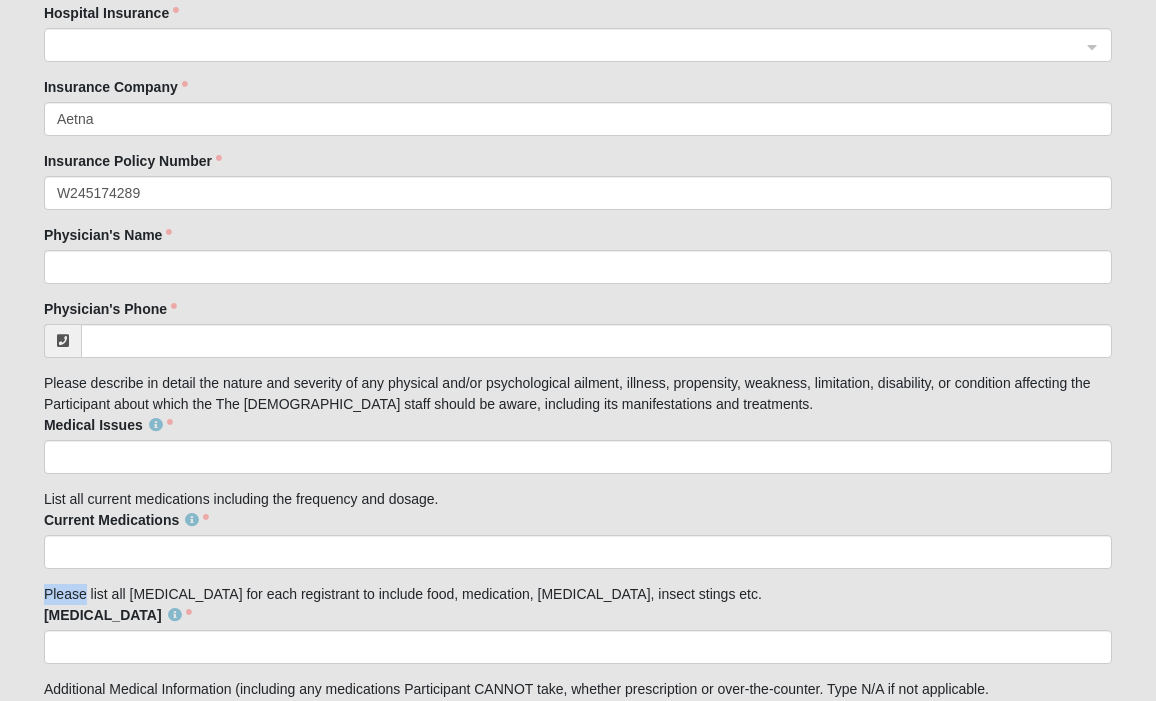 type on "Please" 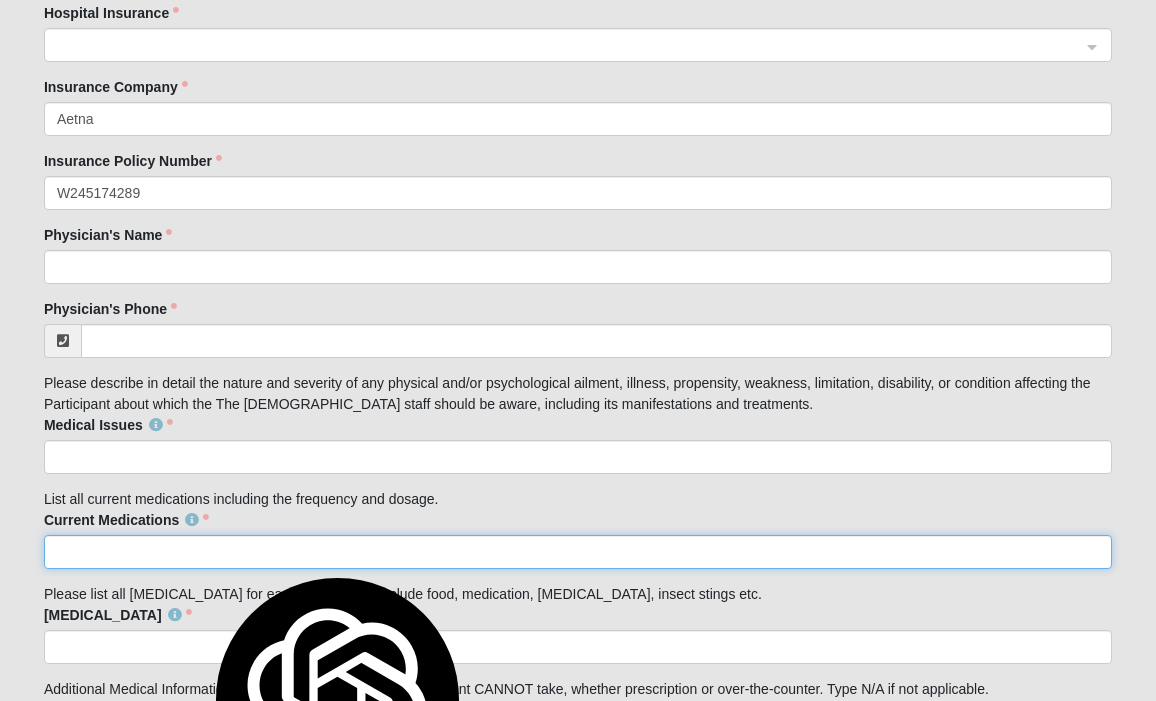 click on "Current Medications" 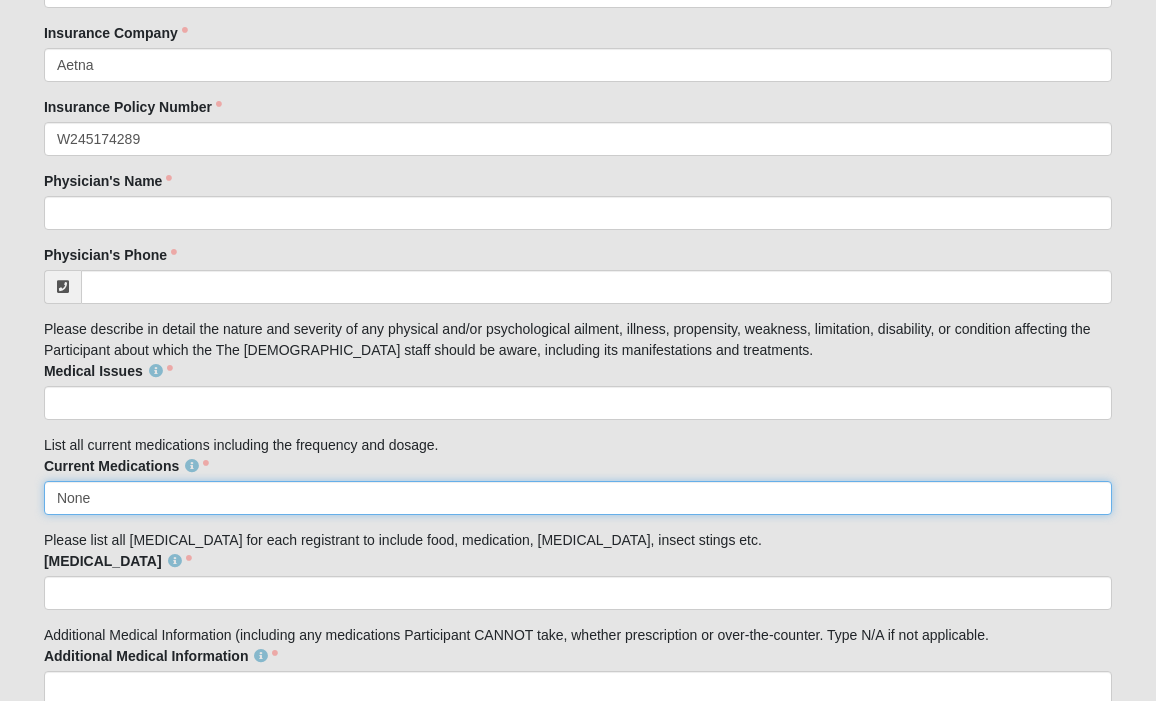 scroll, scrollTop: 3261, scrollLeft: 0, axis: vertical 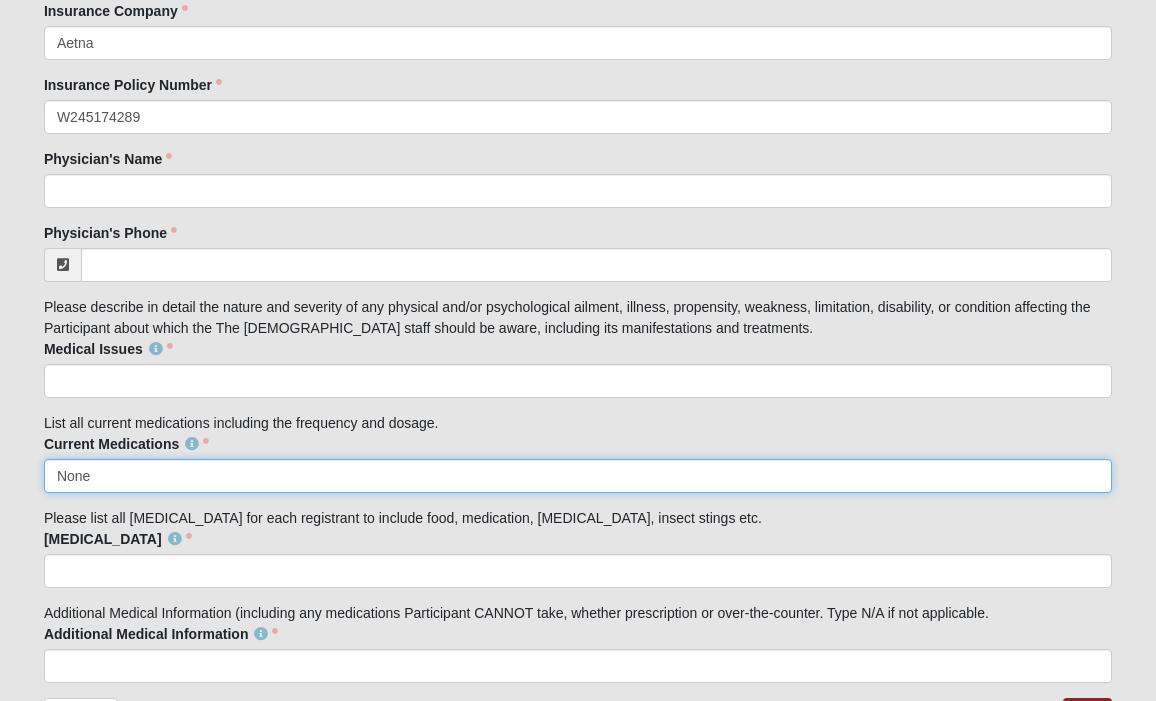 type on "None" 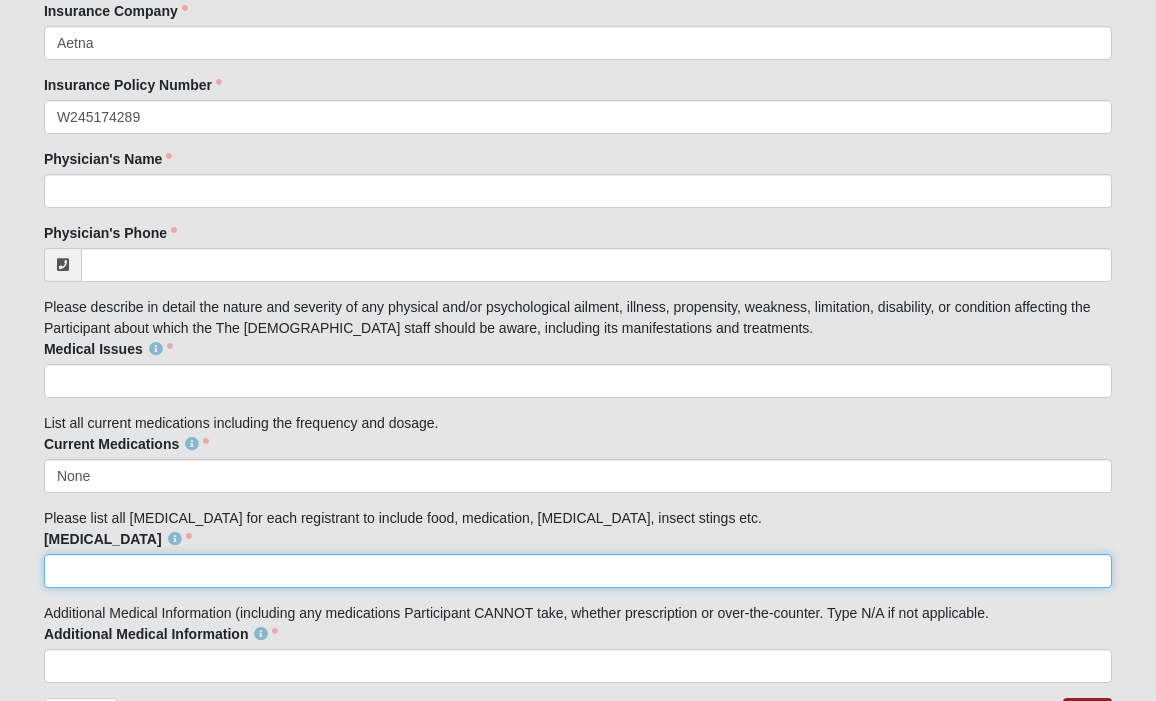 click on "[MEDICAL_DATA]" 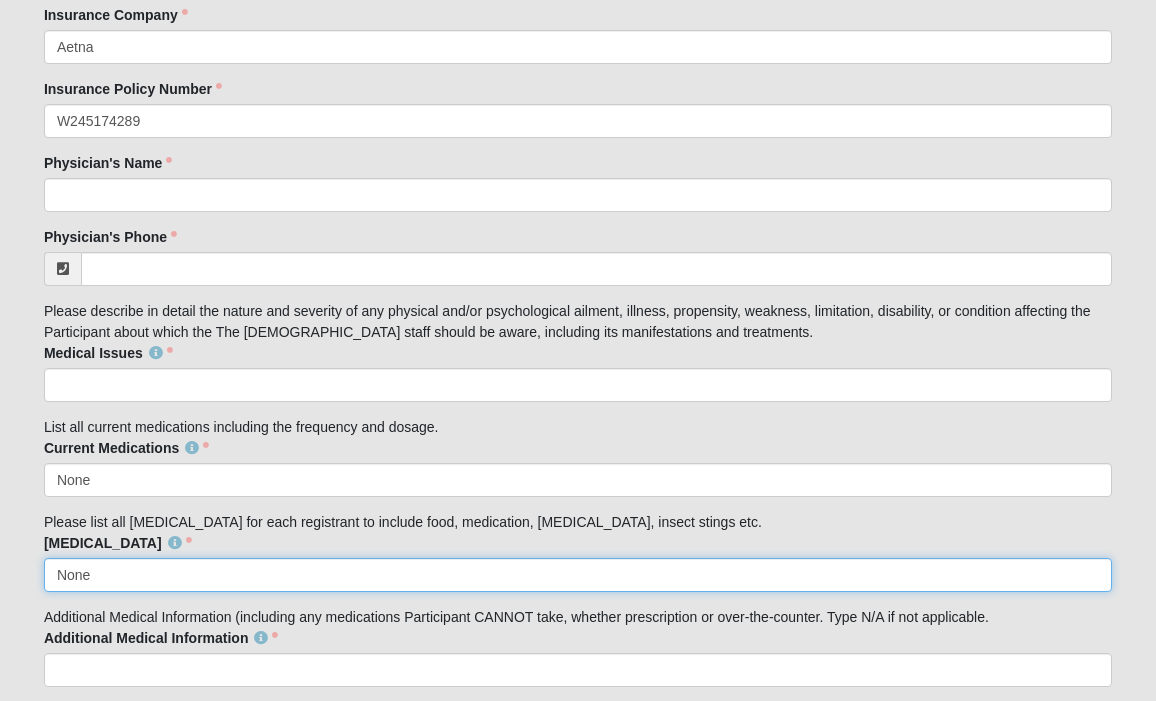 scroll, scrollTop: 3258, scrollLeft: 0, axis: vertical 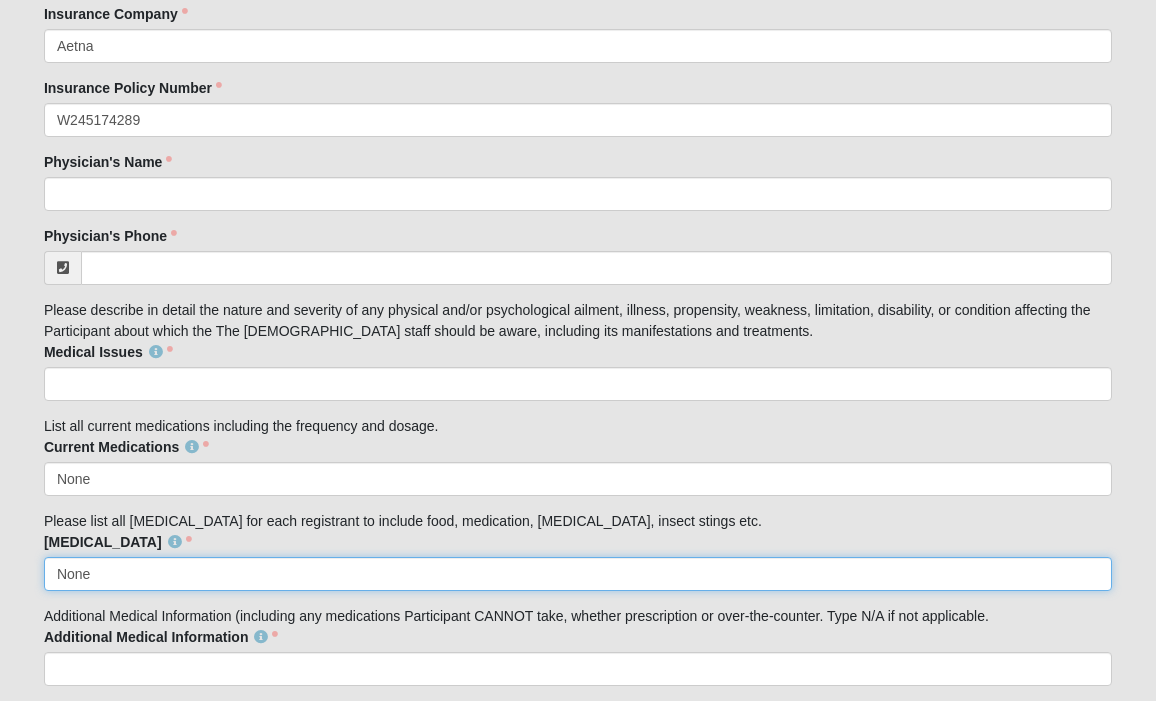 type on "None" 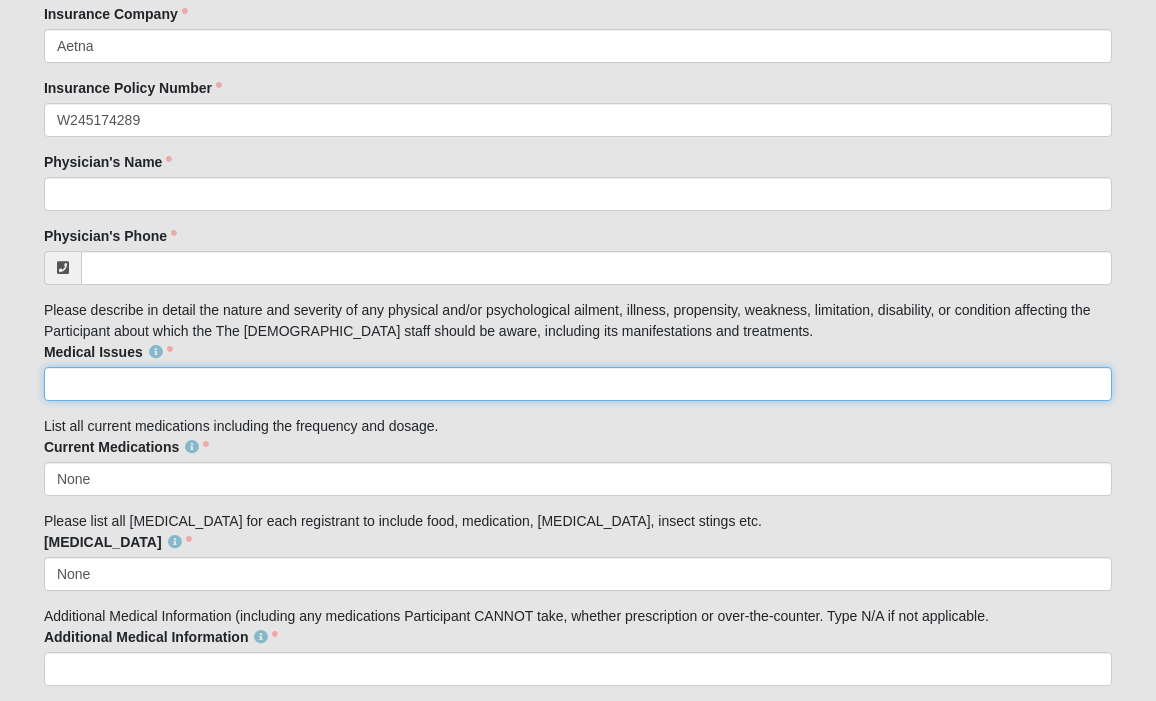 click on "Medical Issues" 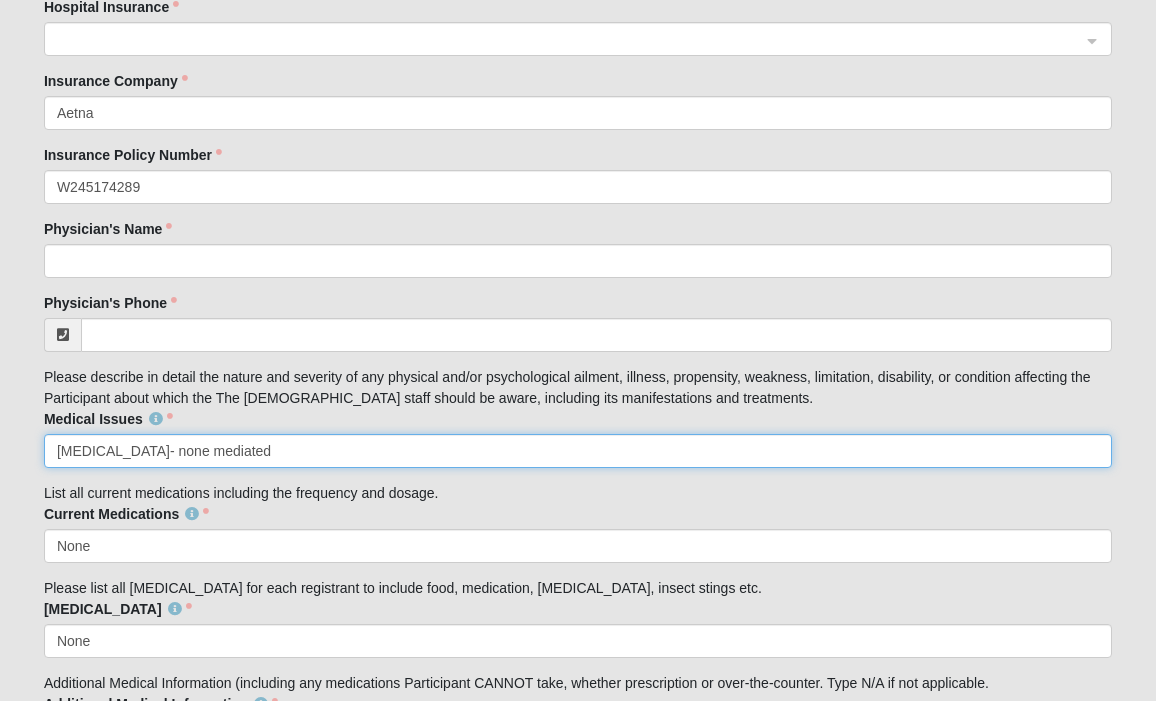 scroll, scrollTop: 3352, scrollLeft: 0, axis: vertical 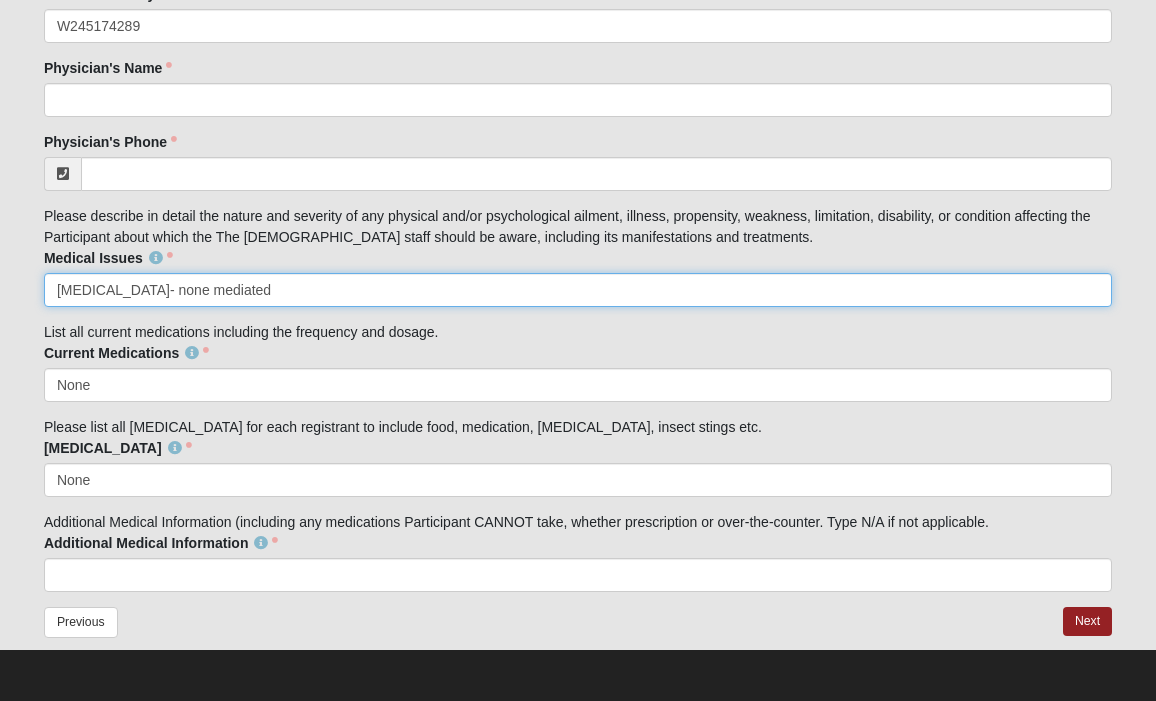 type on "[MEDICAL_DATA]- none mediated" 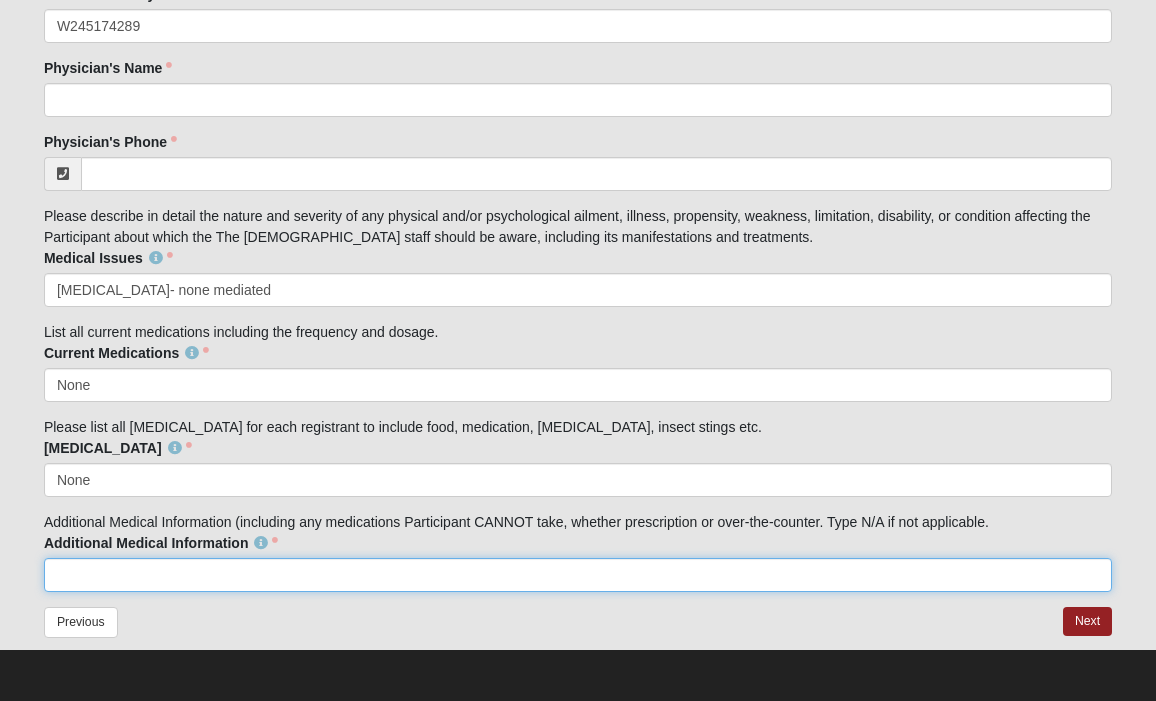 click on "Additional Medical Information" 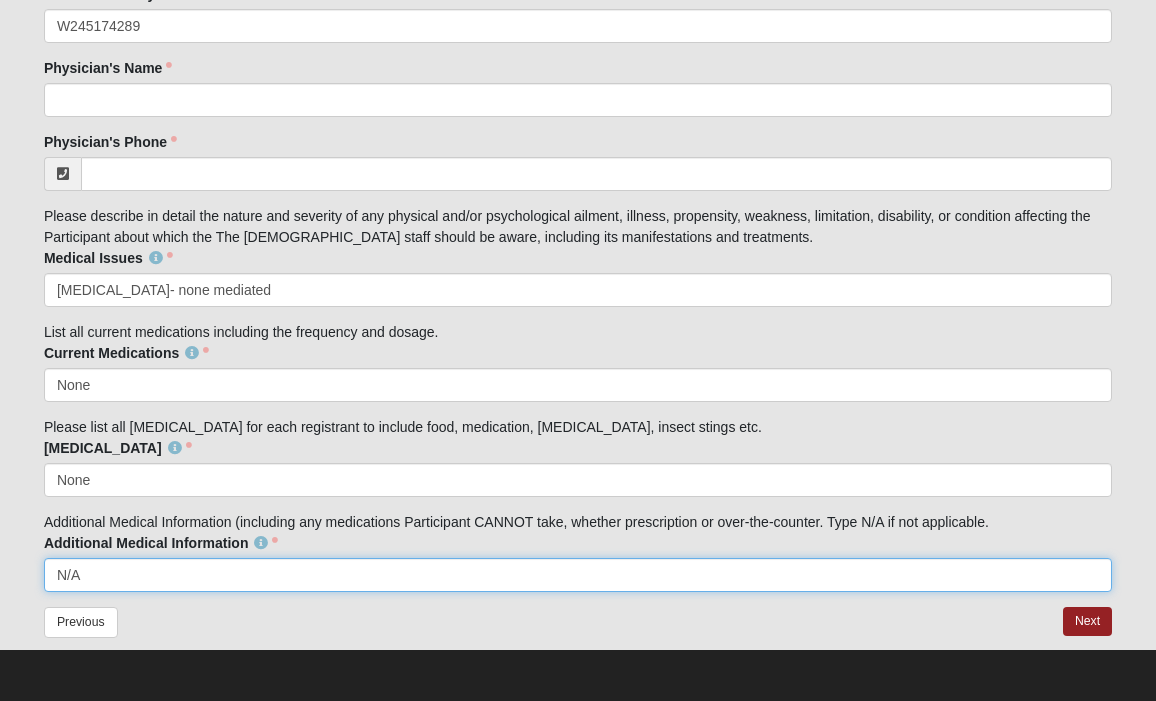 click on "N/A" 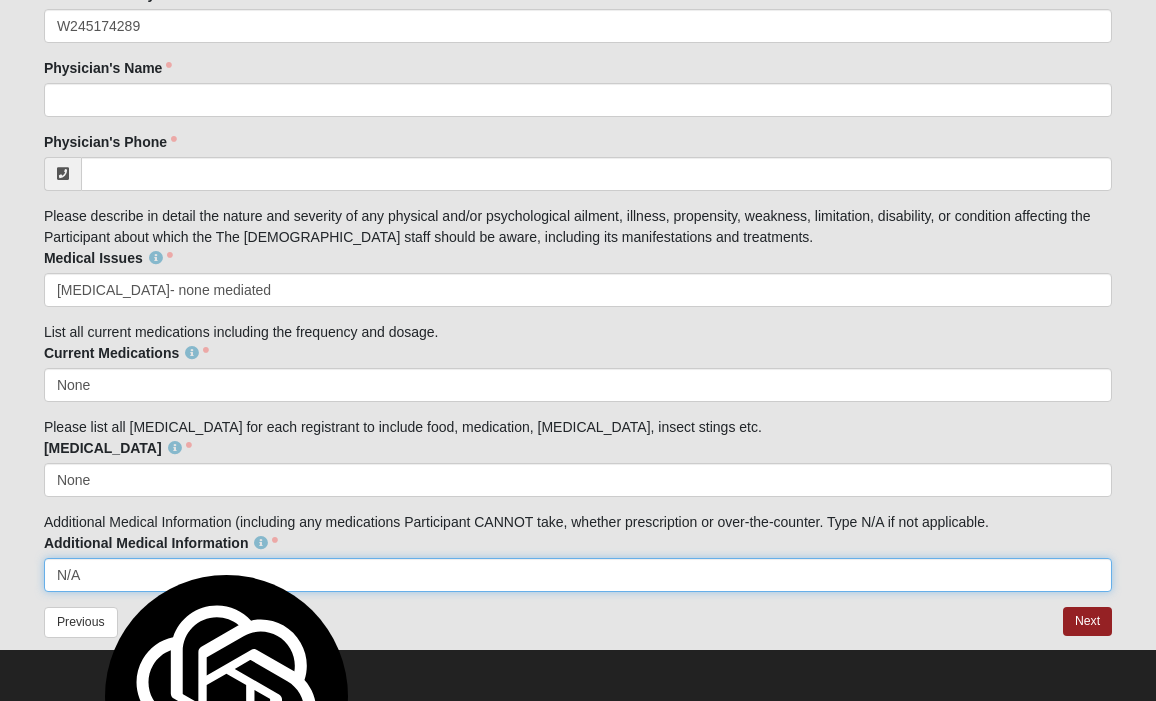 click on "N/A" 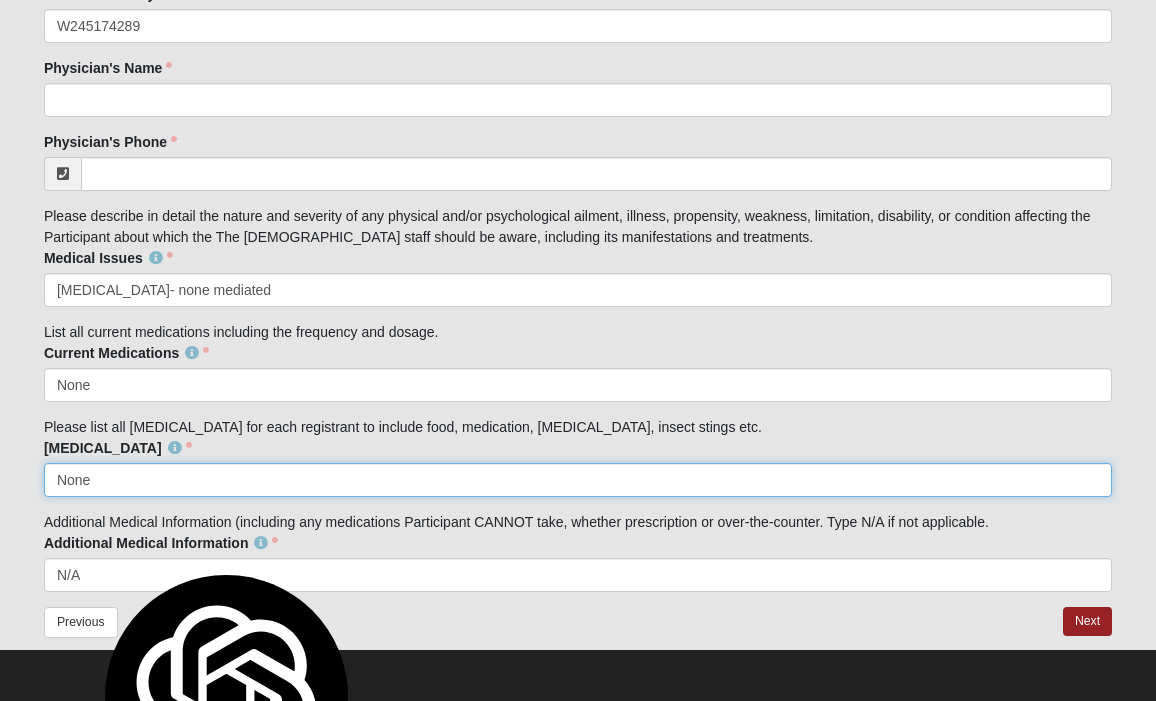click on "None" 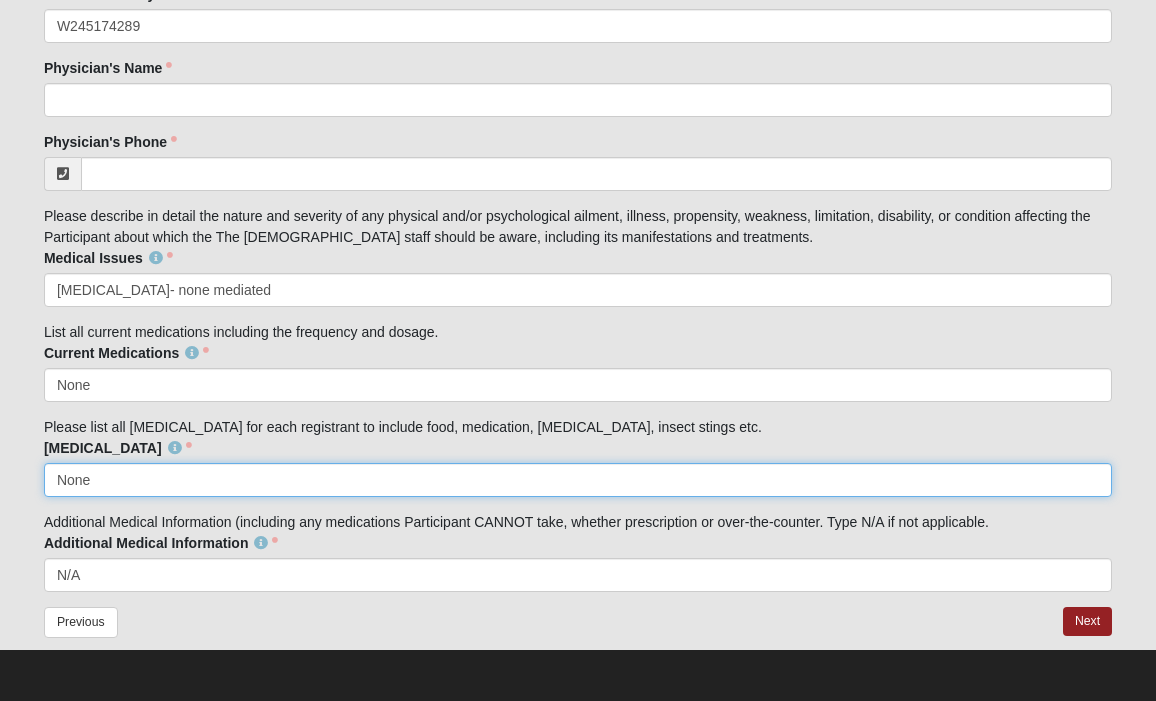 click on "None" 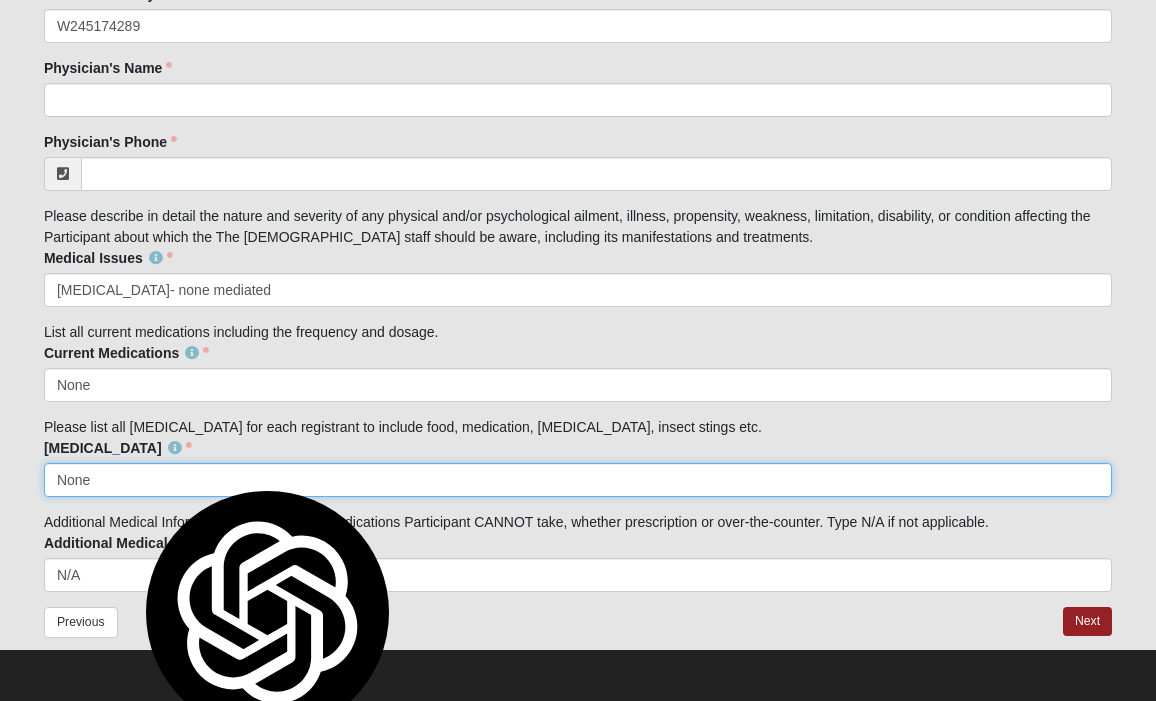 paste on "/A" 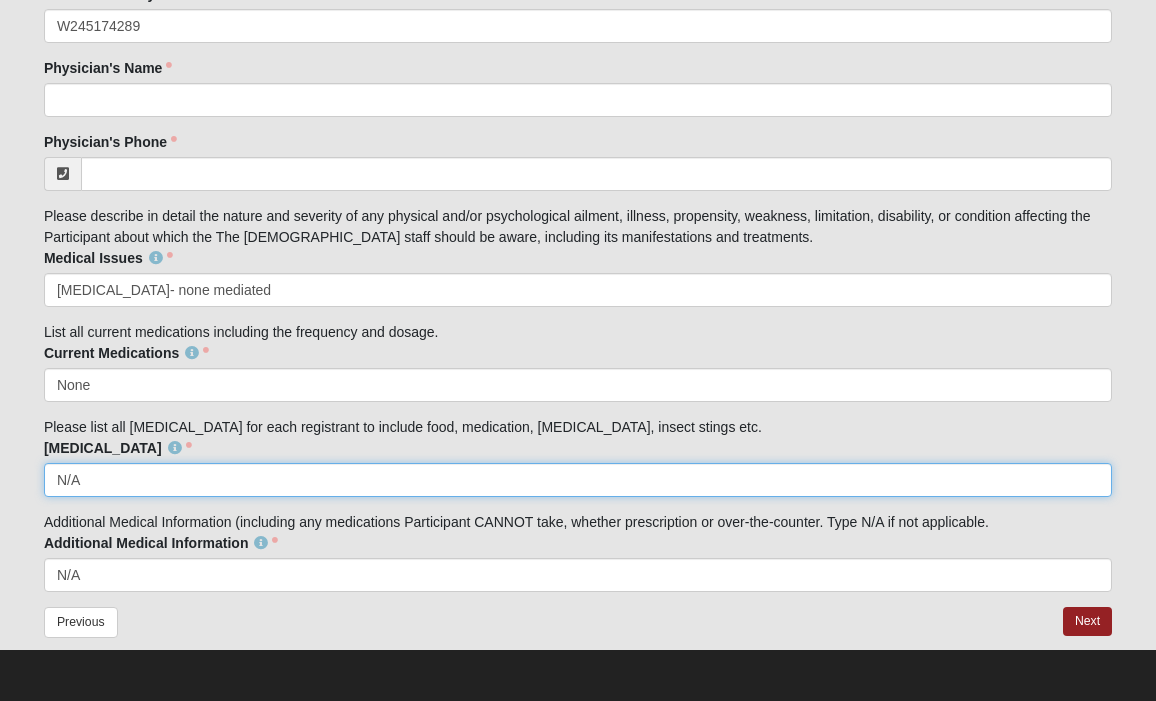 type on "N/A" 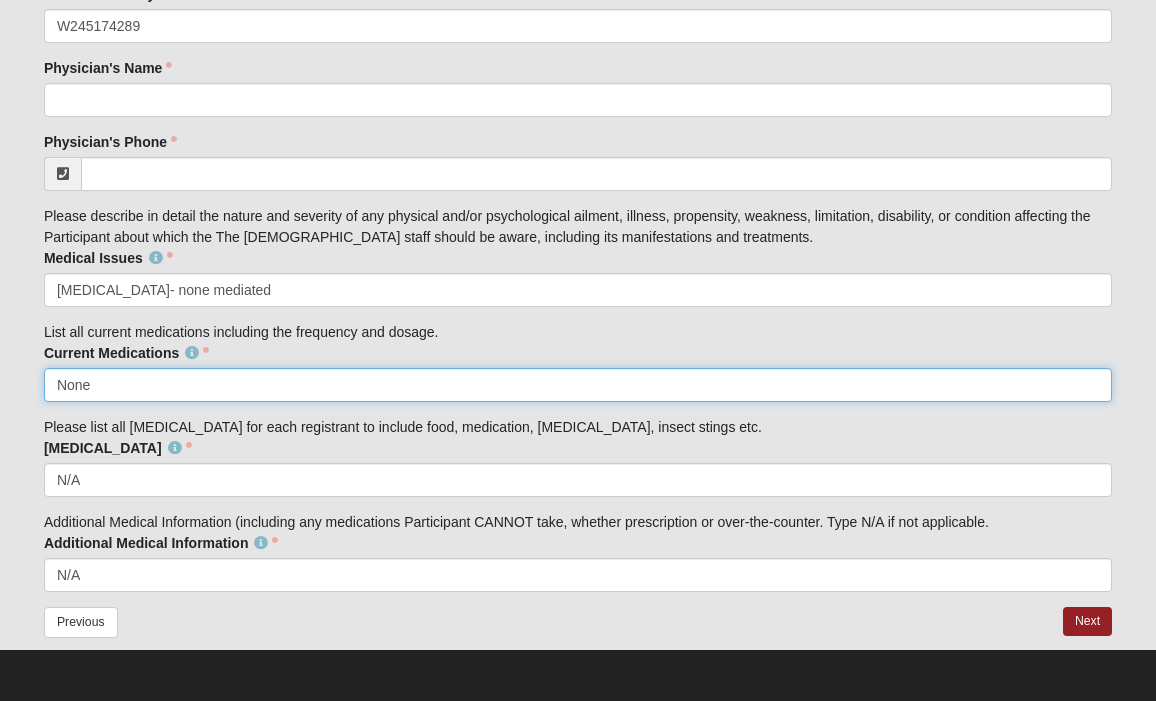 click on "None" 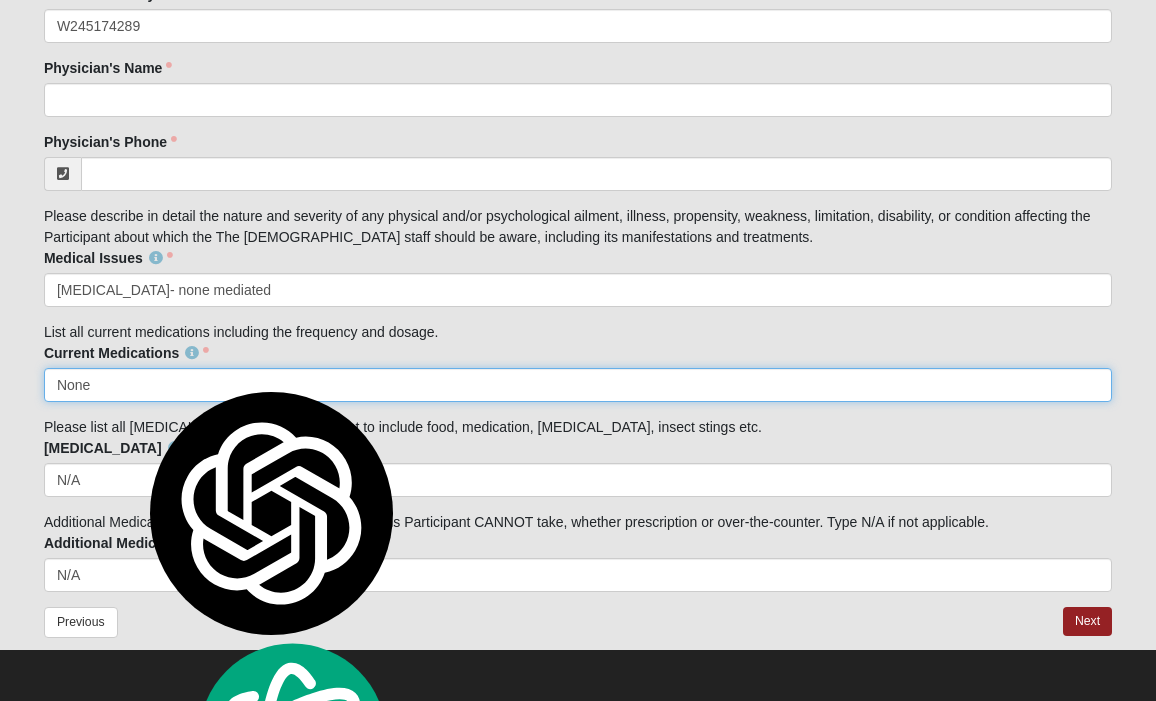 click on "None" 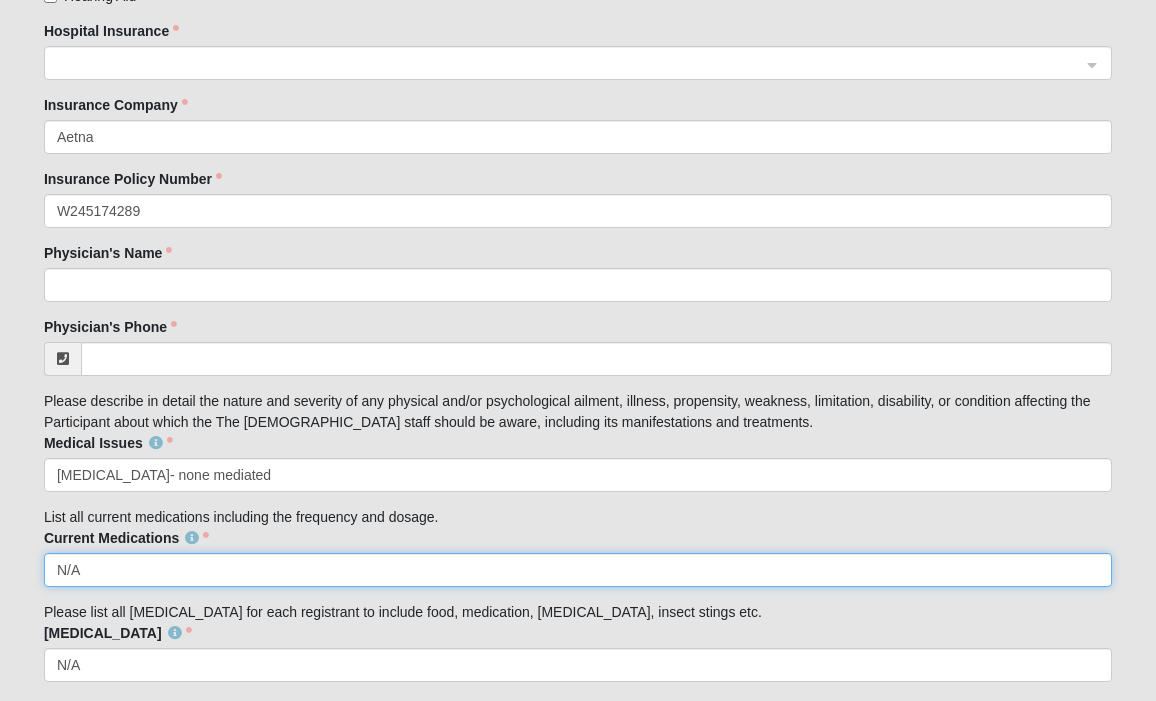 scroll, scrollTop: 3159, scrollLeft: 0, axis: vertical 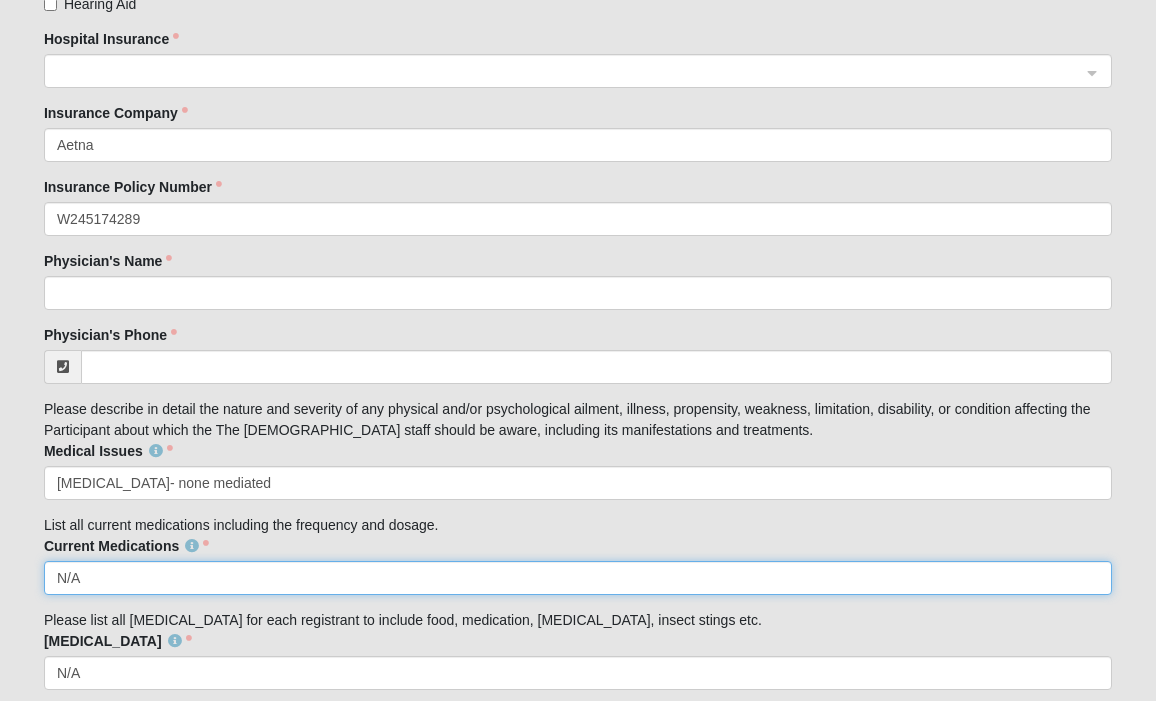 type on "N/A" 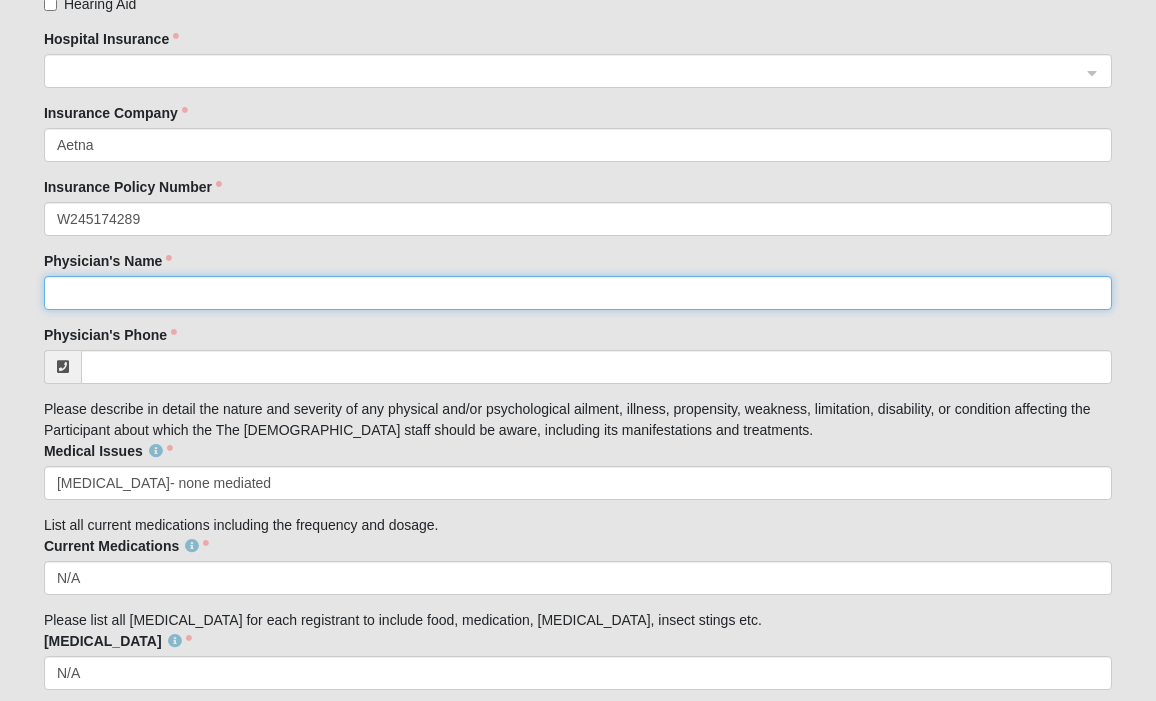 click on "Physician's Name" 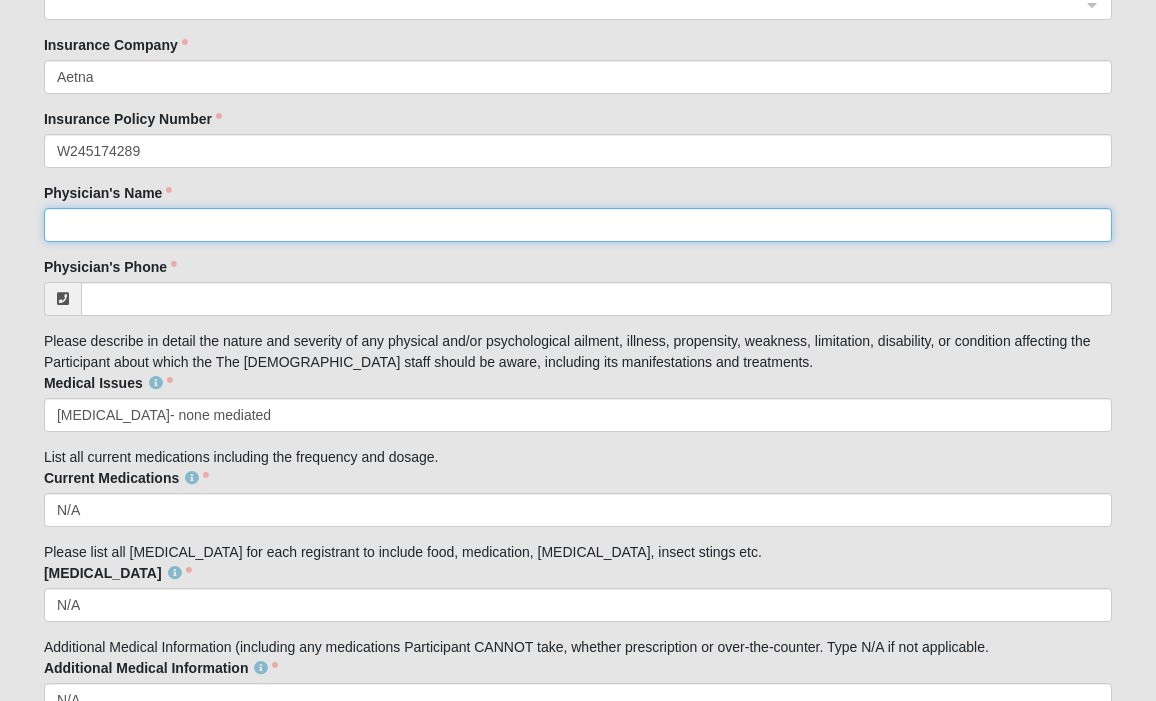 scroll, scrollTop: 3352, scrollLeft: 0, axis: vertical 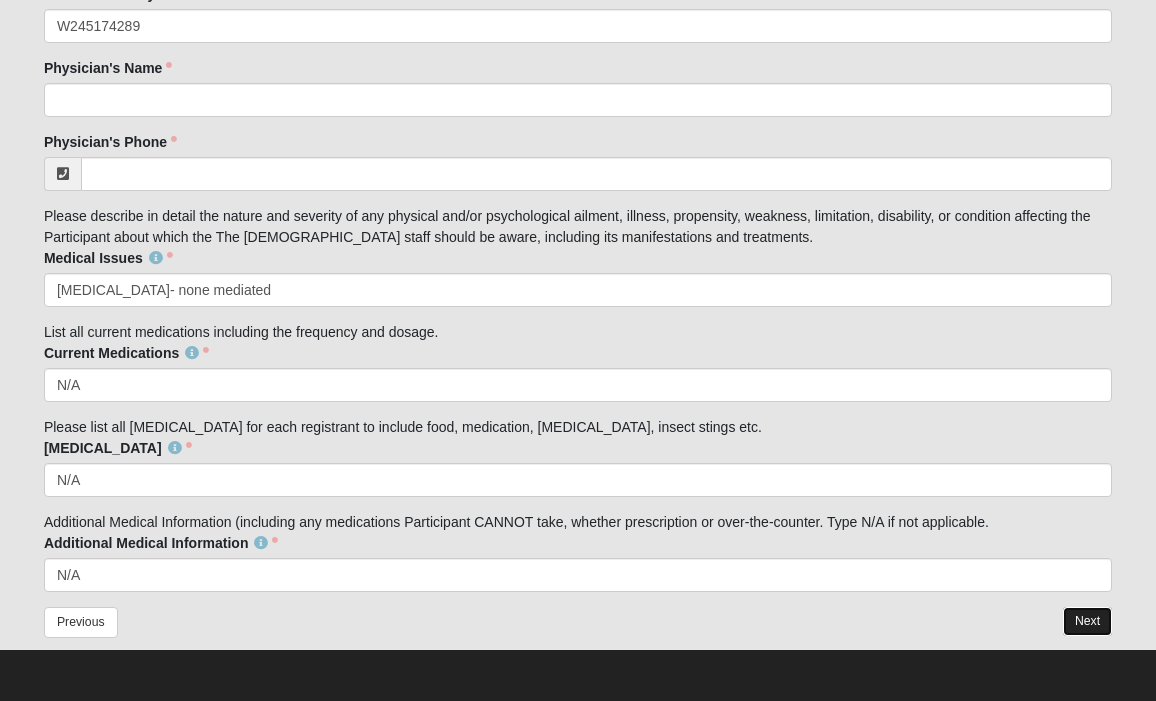 click on "Next" at bounding box center [1087, 621] 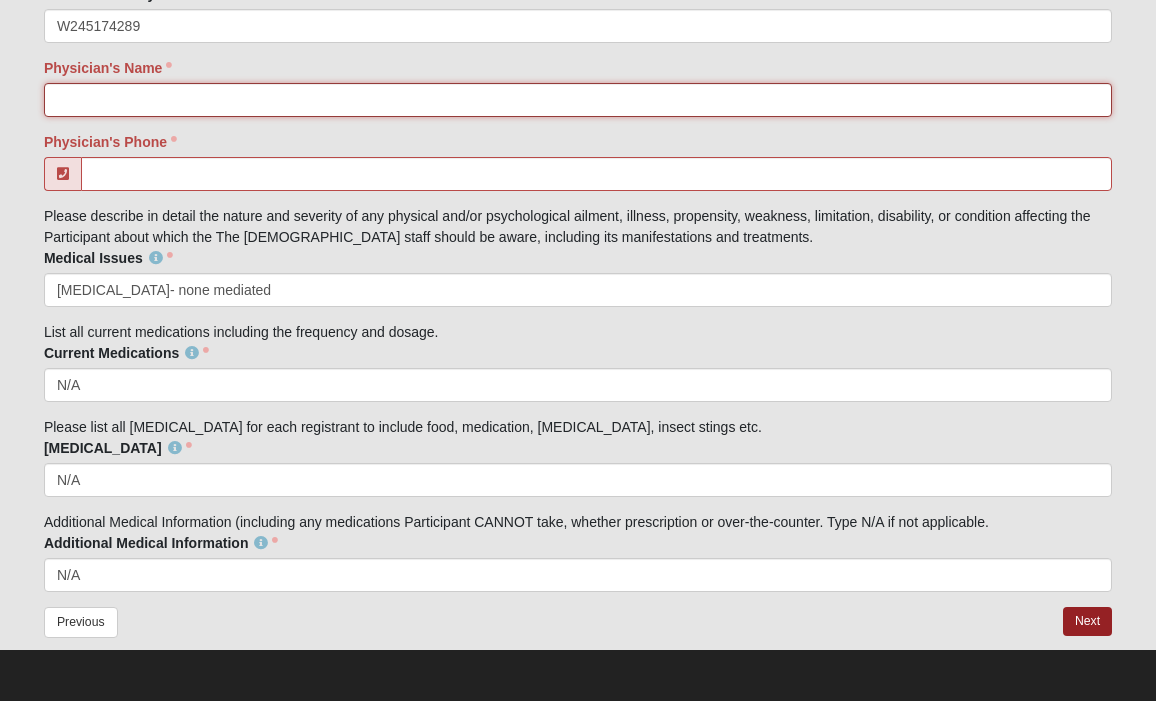 click on "Physician's Name" 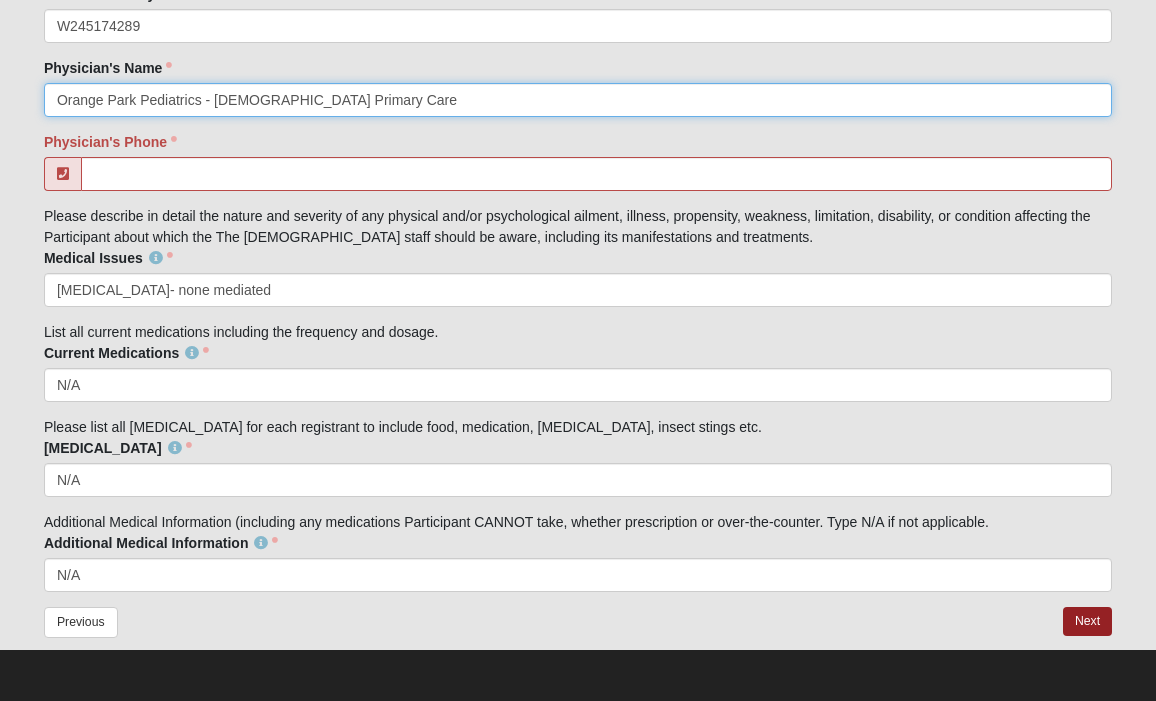 type on "Orange Park Pediatrics - [DEMOGRAPHIC_DATA] Primary Care" 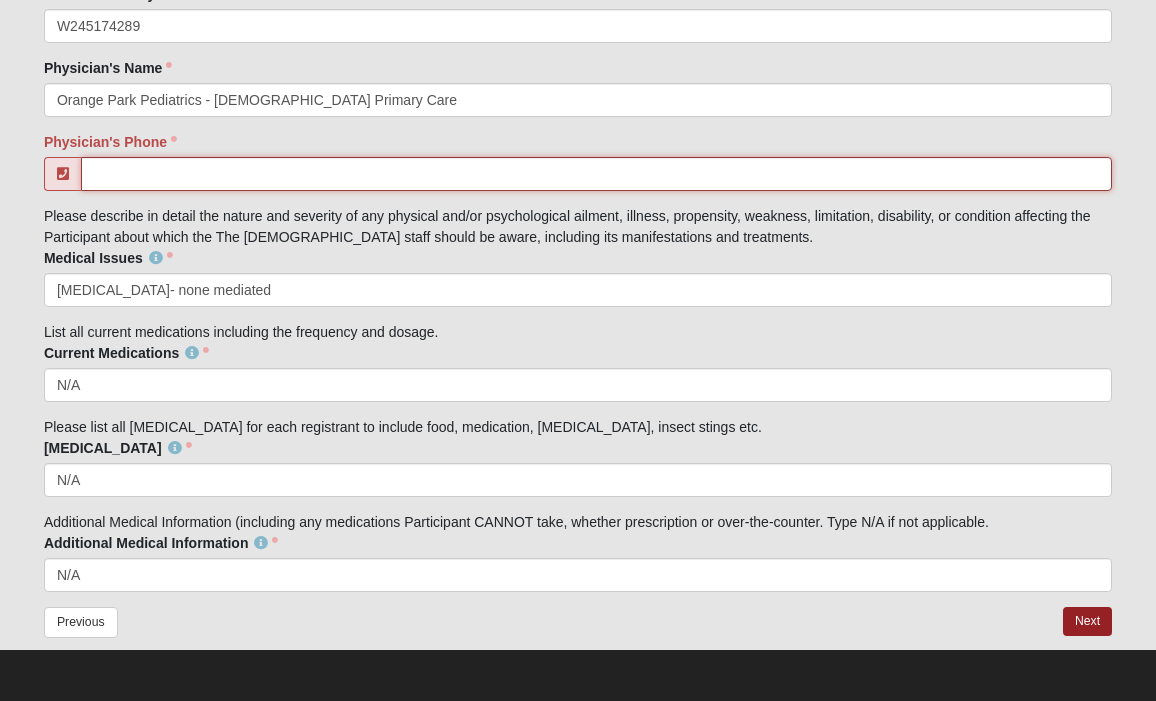 click on "Physician's Phone" at bounding box center (596, 174) 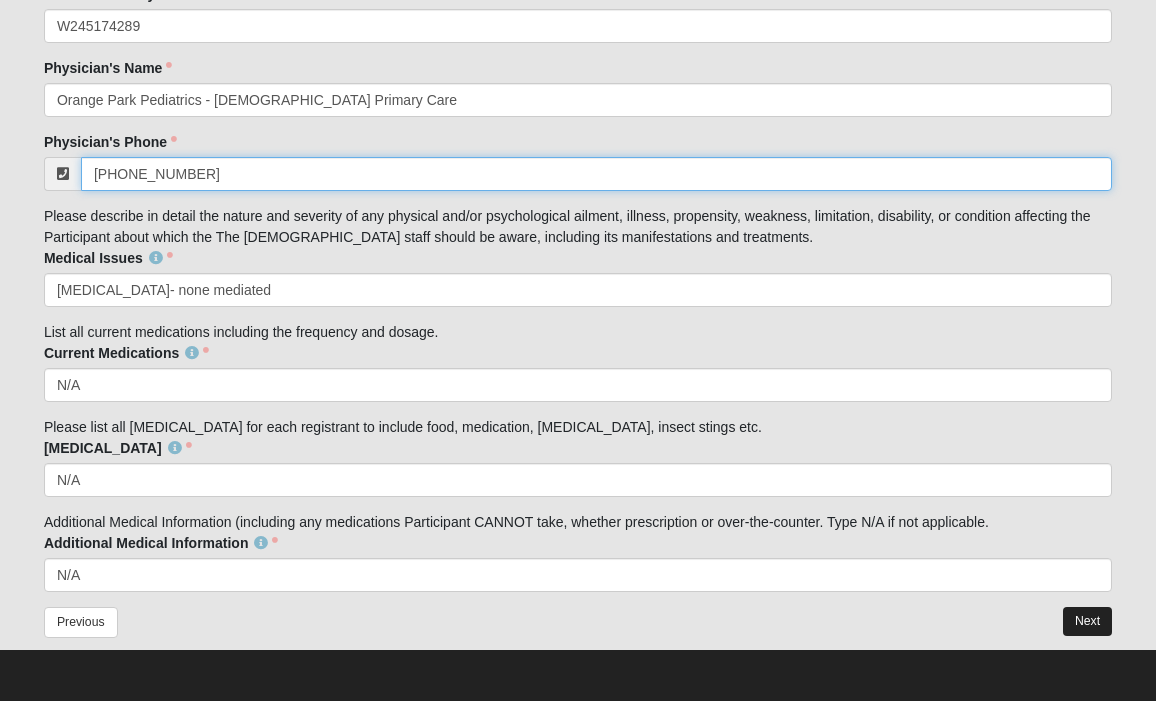 type on "[PHONE_NUMBER]" 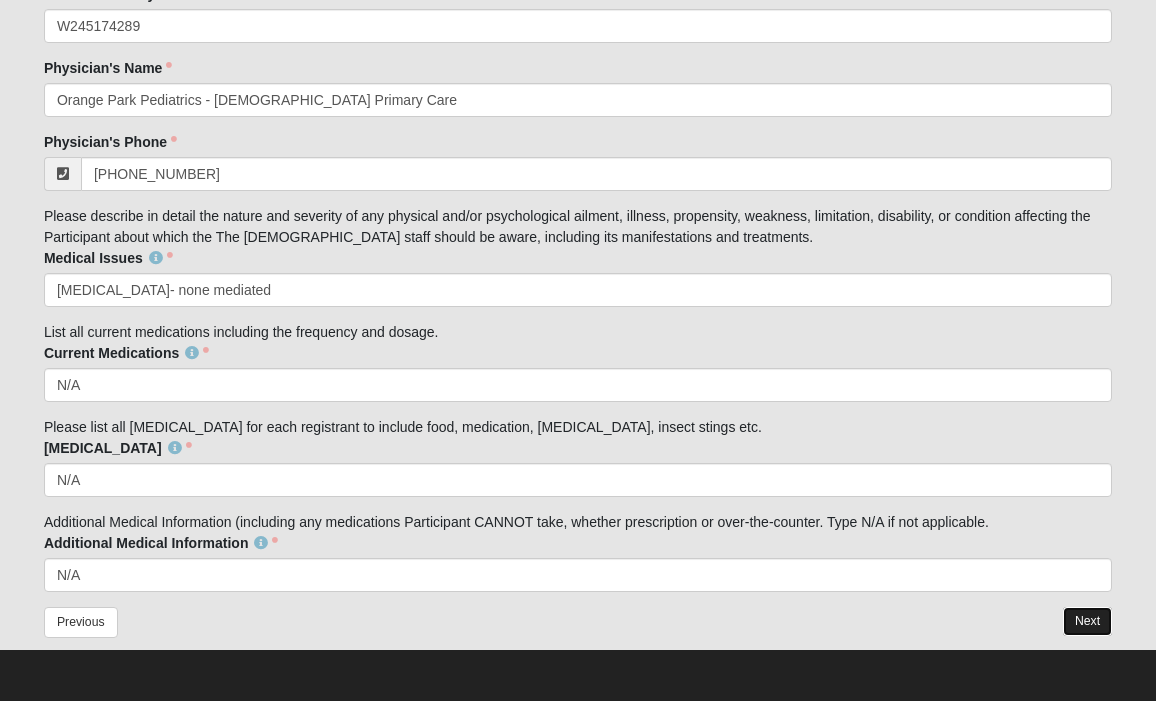 click on "Next" at bounding box center (1087, 621) 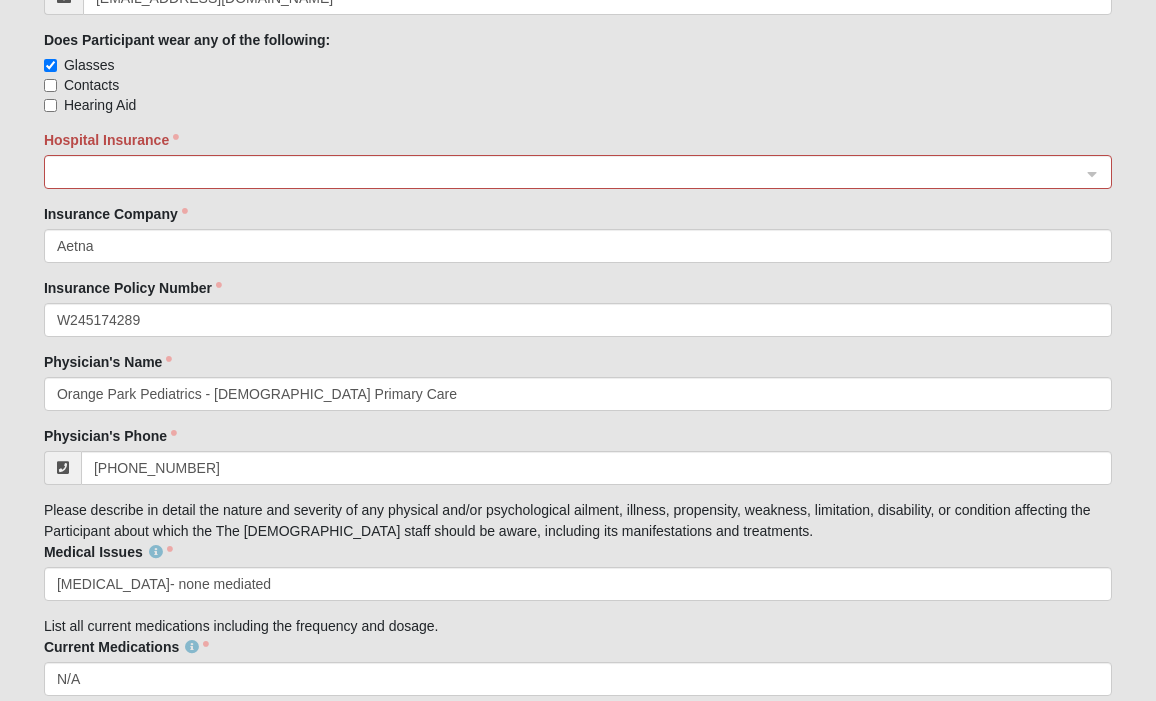 scroll, scrollTop: 2997, scrollLeft: 0, axis: vertical 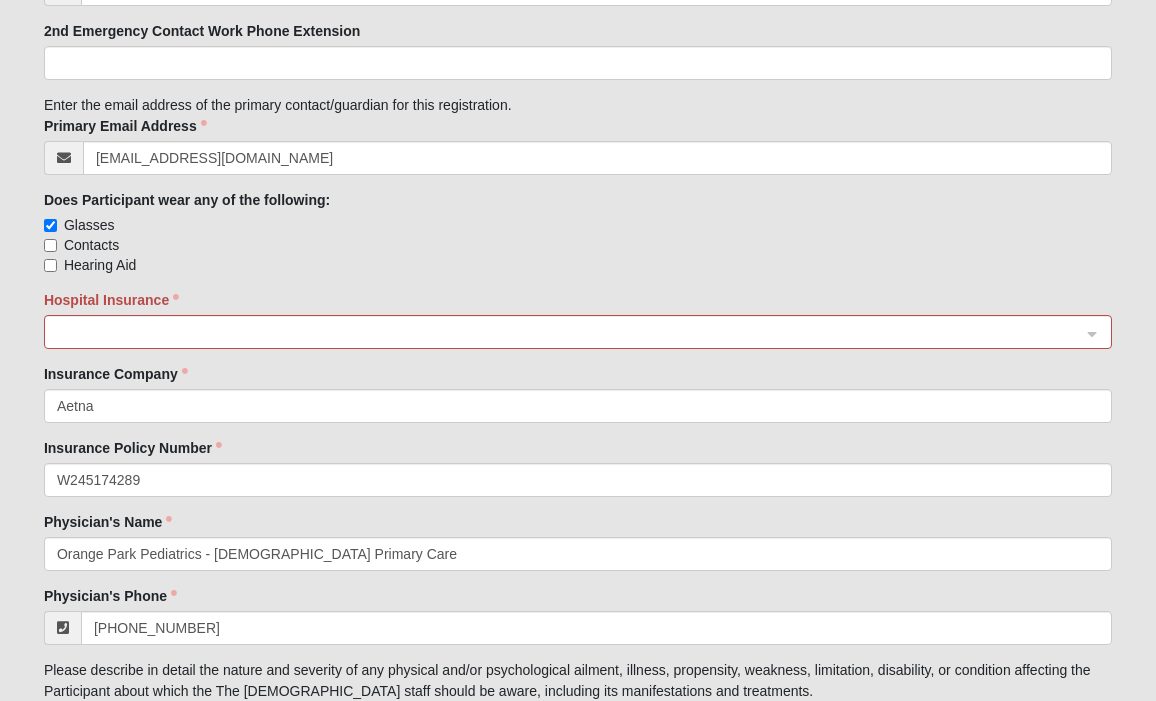 click 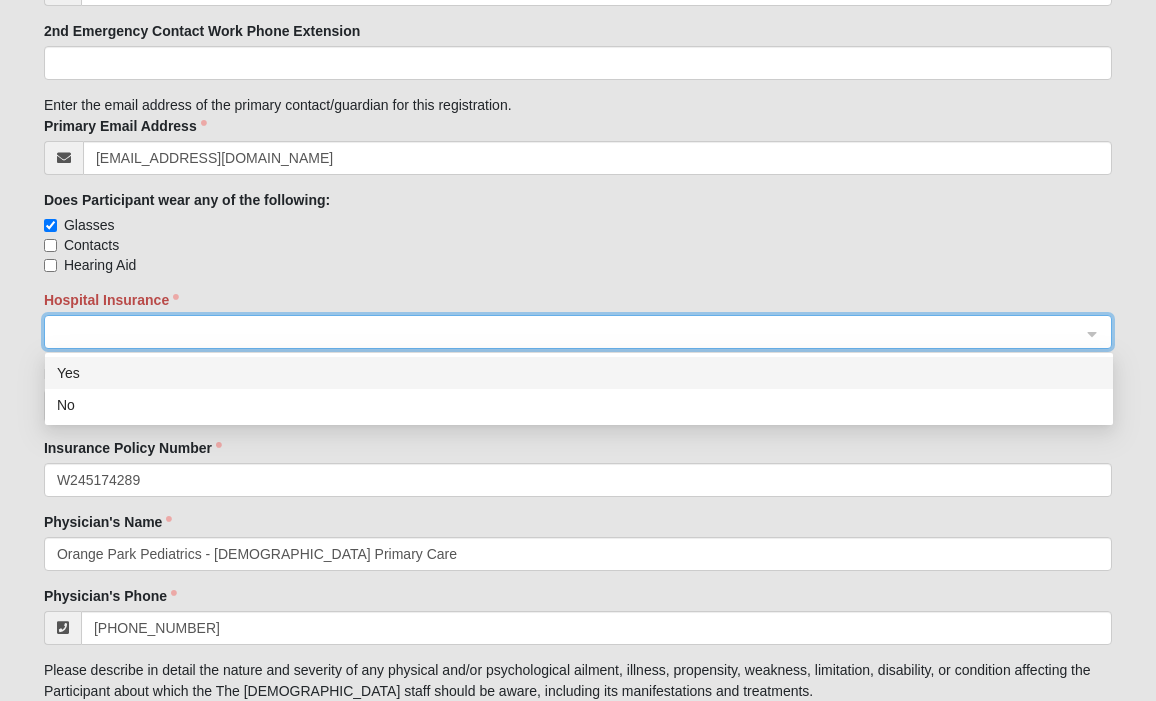 click on "Yes" at bounding box center [579, 373] 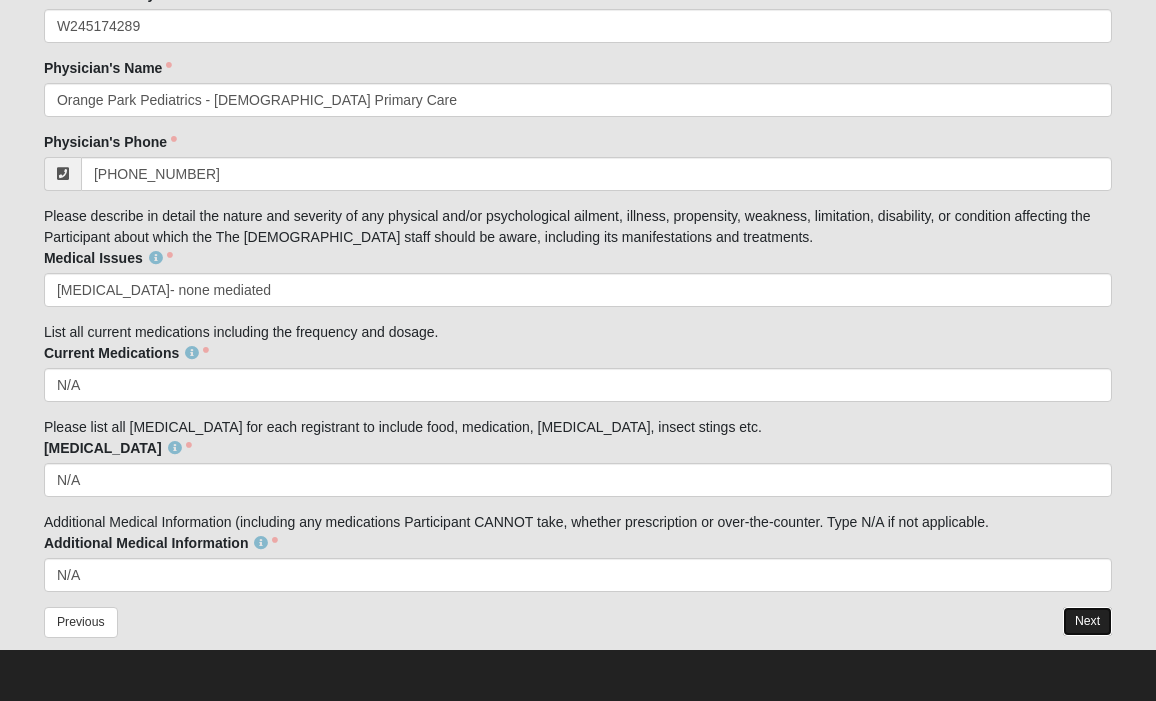 click on "Next" at bounding box center (1087, 621) 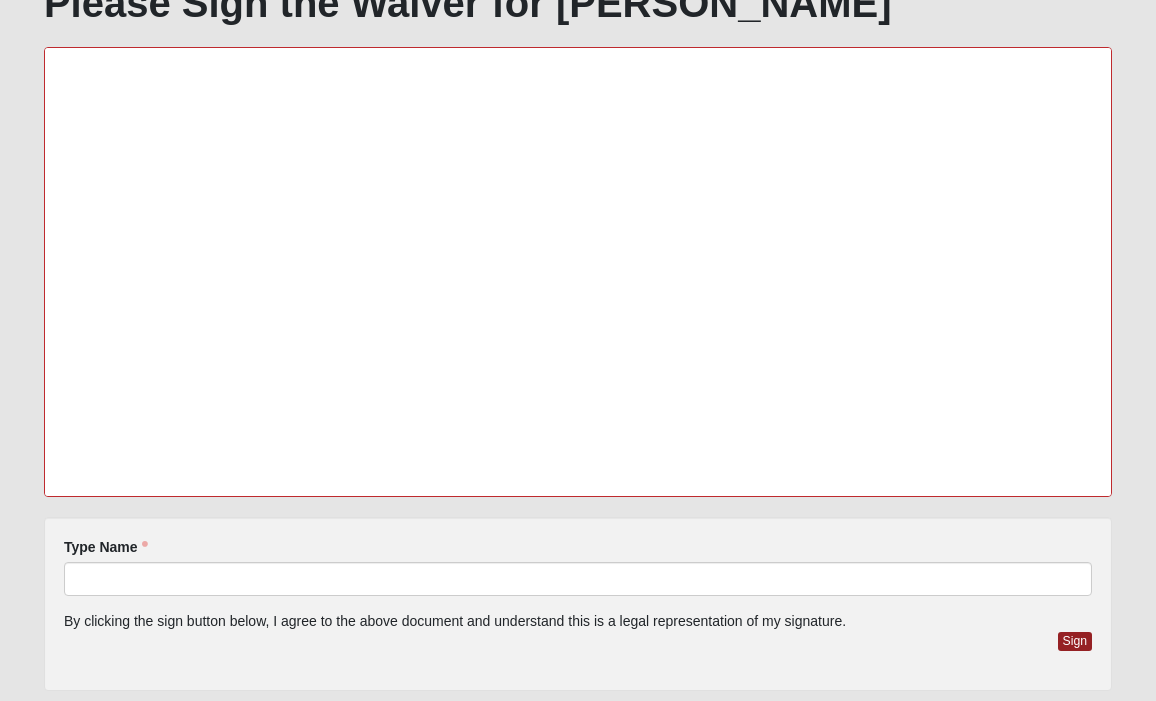 scroll, scrollTop: 75, scrollLeft: 0, axis: vertical 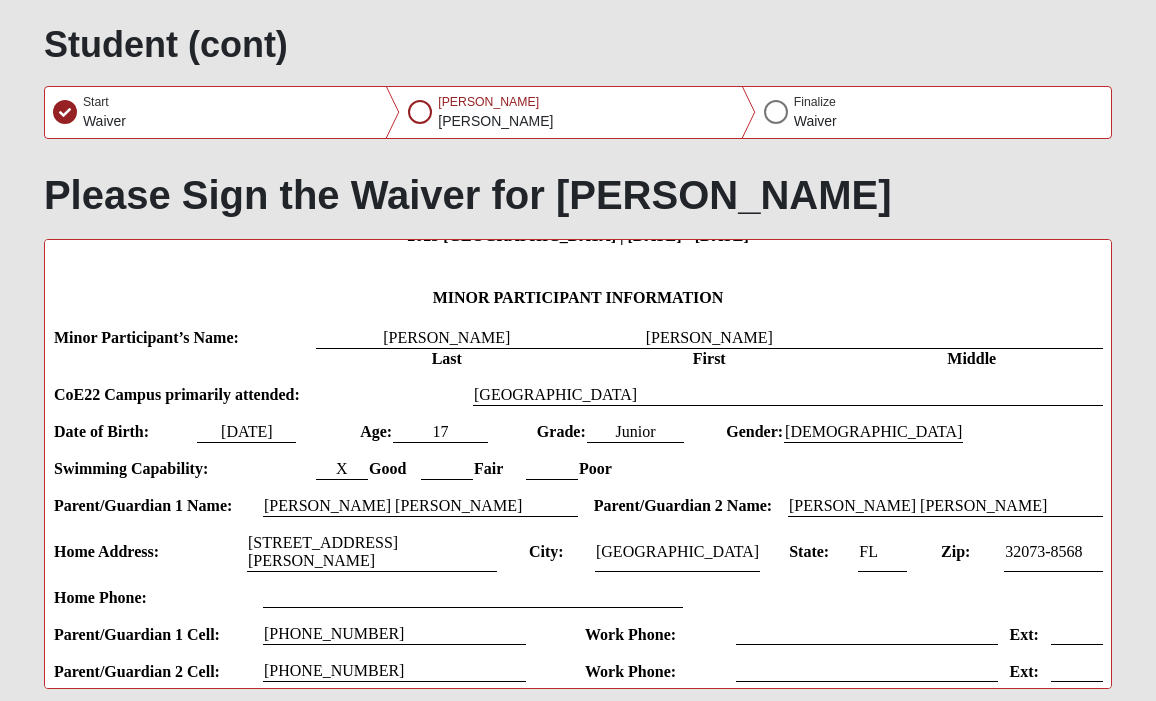 click on "The [DEMOGRAPHIC_DATA] of Eleven22, Inc.
MEDICAL HISTORY & AUTHORIZATION
2025 [GEOGRAPHIC_DATA] | [DATE] - [DATE]
MINOR PARTICIPANT INFORMATION
Minor Participant’s Name:
[PERSON_NAME]
Last
First
Middle
CoE22 Campus primarily attended:
[GEOGRAPHIC_DATA]" at bounding box center (577, 2284) 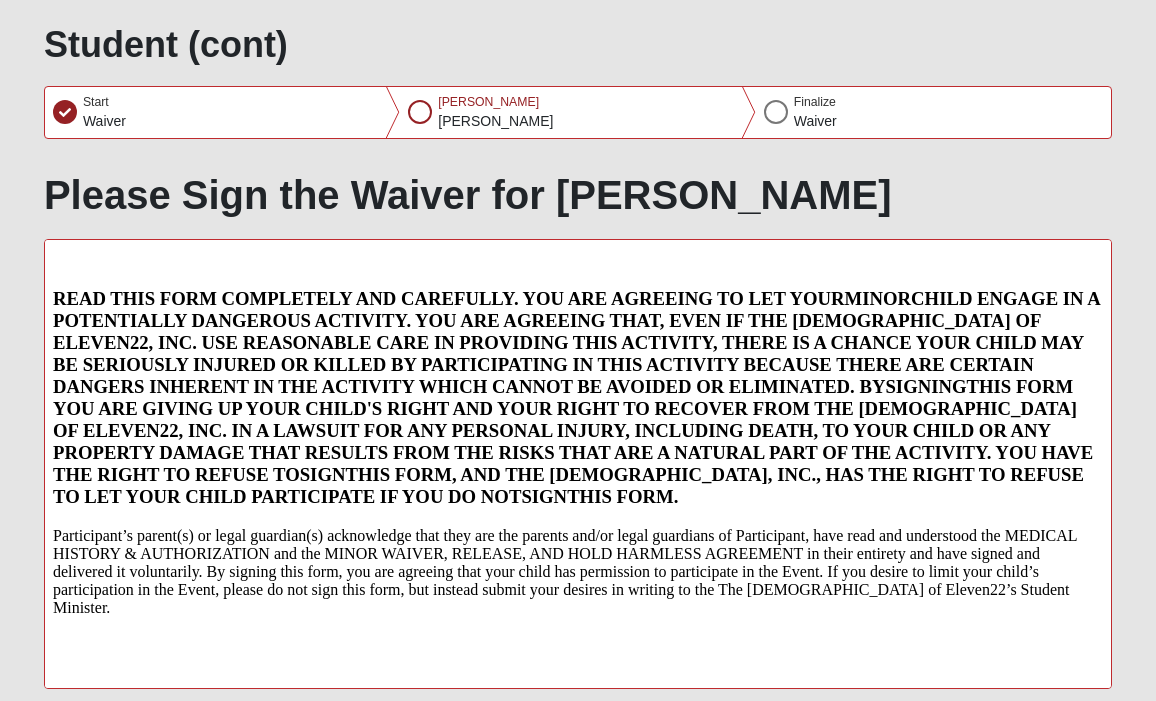 scroll, scrollTop: 3840, scrollLeft: 0, axis: vertical 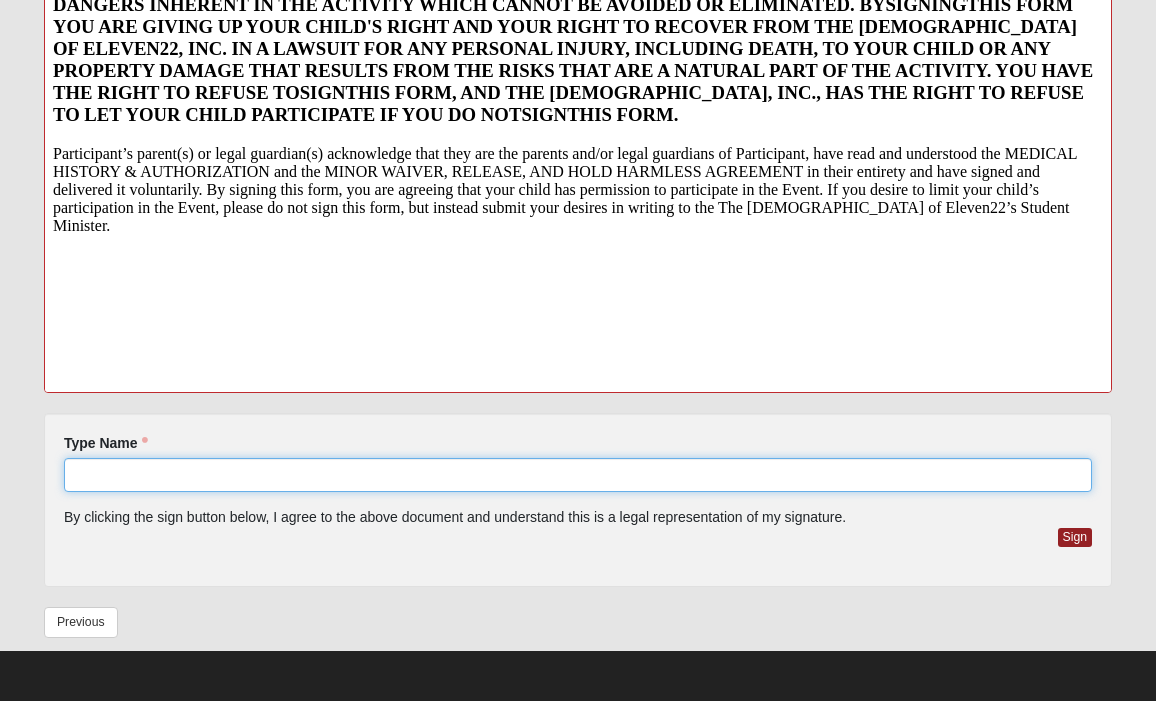click on "Type Name" 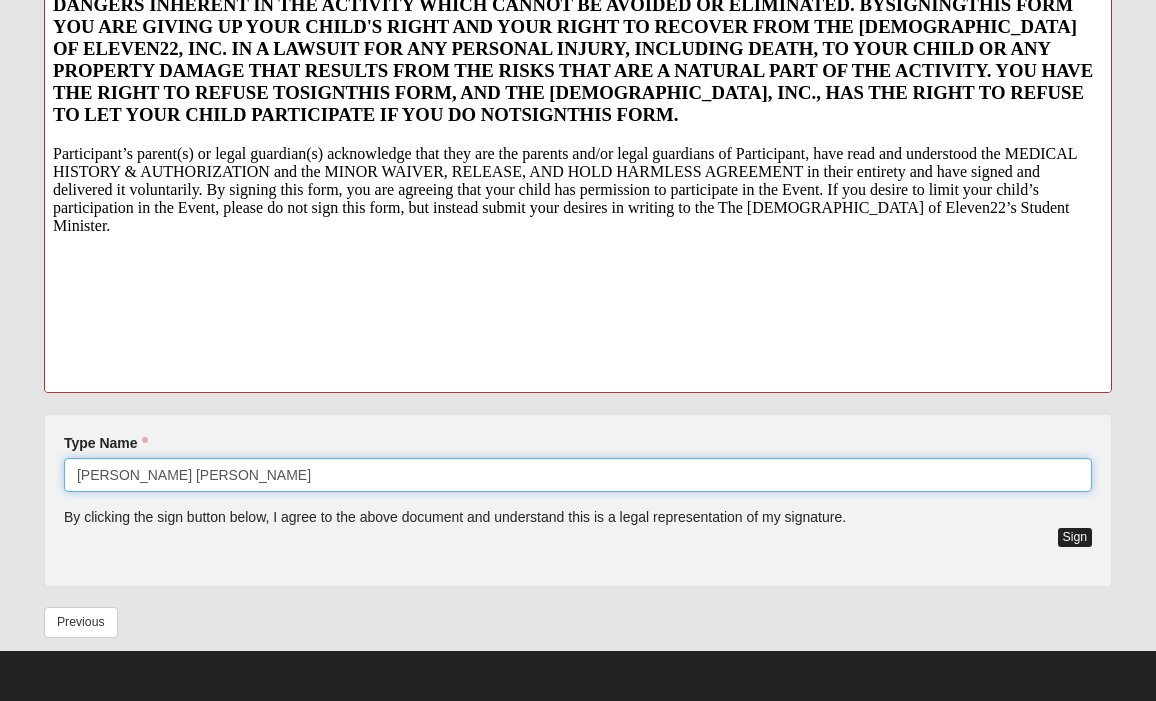 type on "[PERSON_NAME] [PERSON_NAME]" 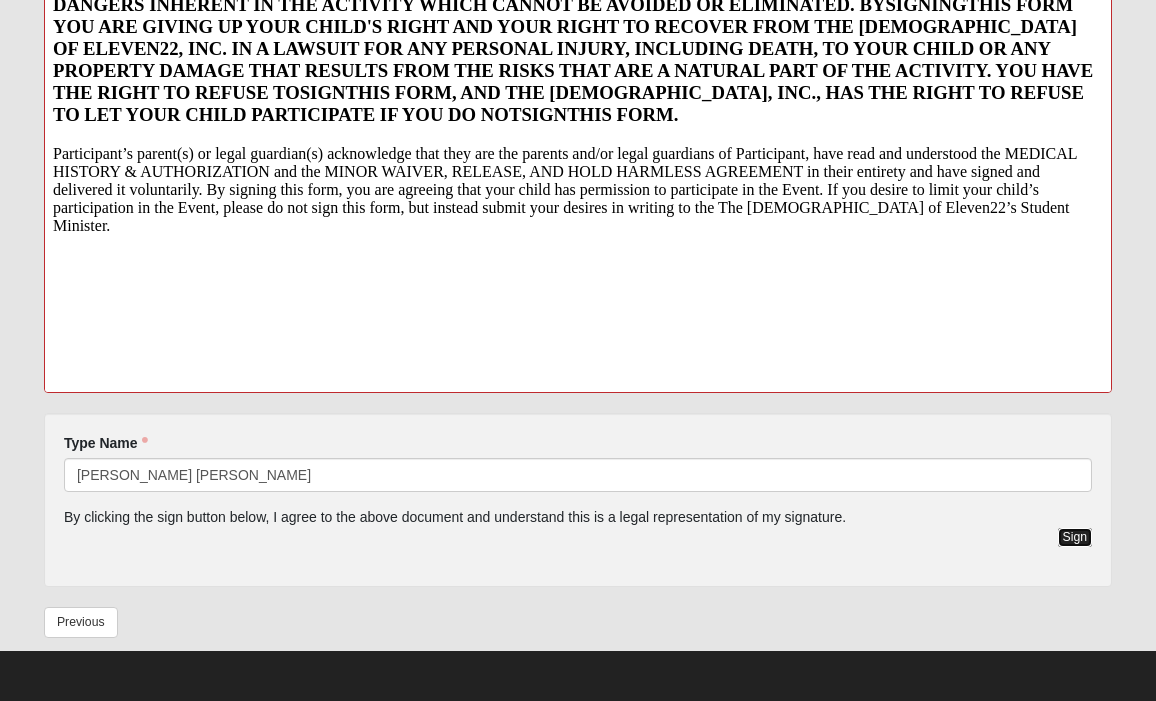 click on "Sign" at bounding box center (1075, 537) 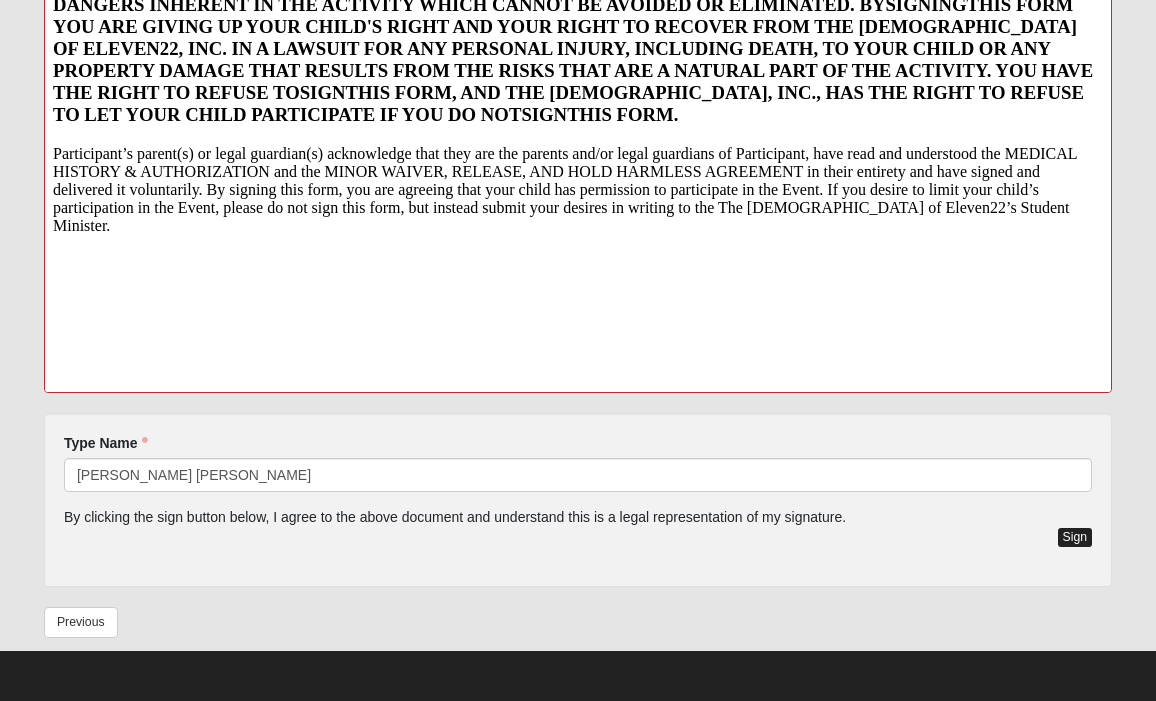 scroll, scrollTop: 384, scrollLeft: 0, axis: vertical 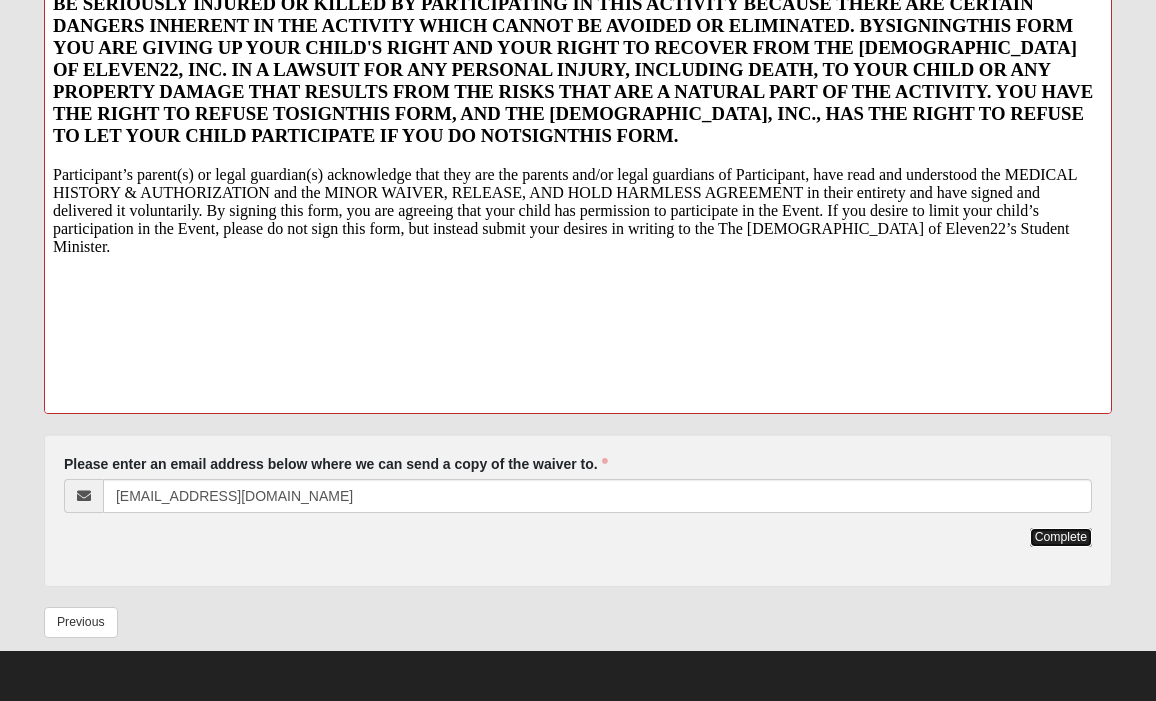 click on "Complete" at bounding box center (1061, 537) 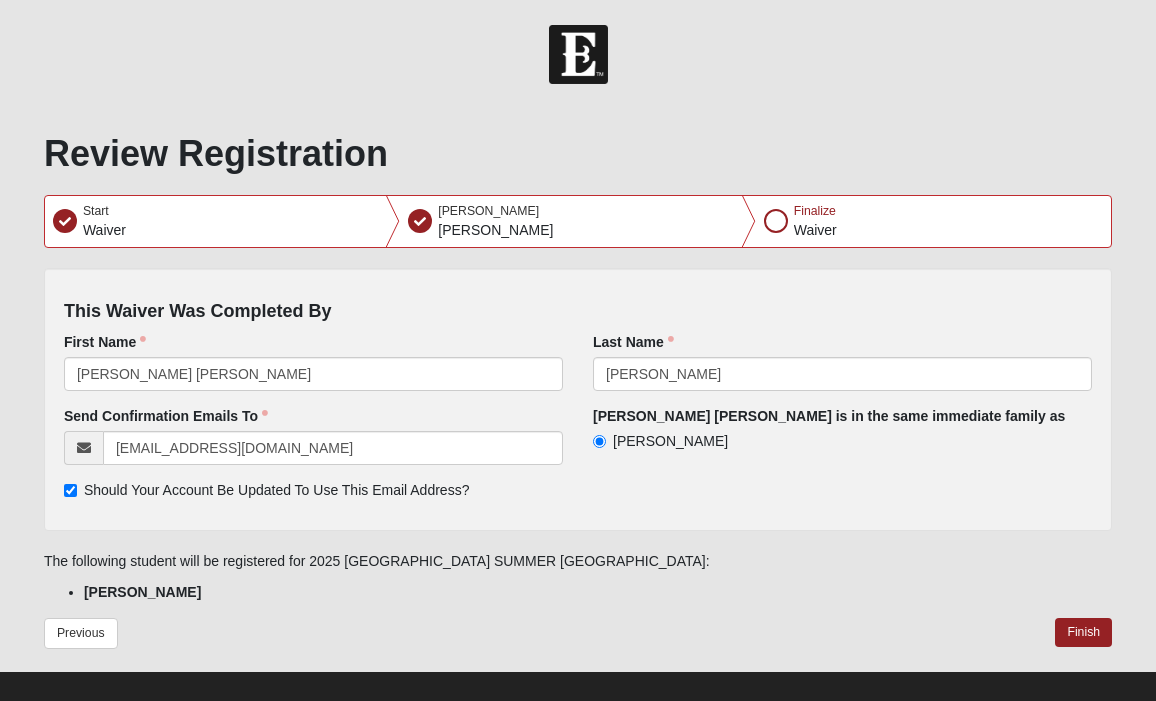 scroll, scrollTop: 22, scrollLeft: 0, axis: vertical 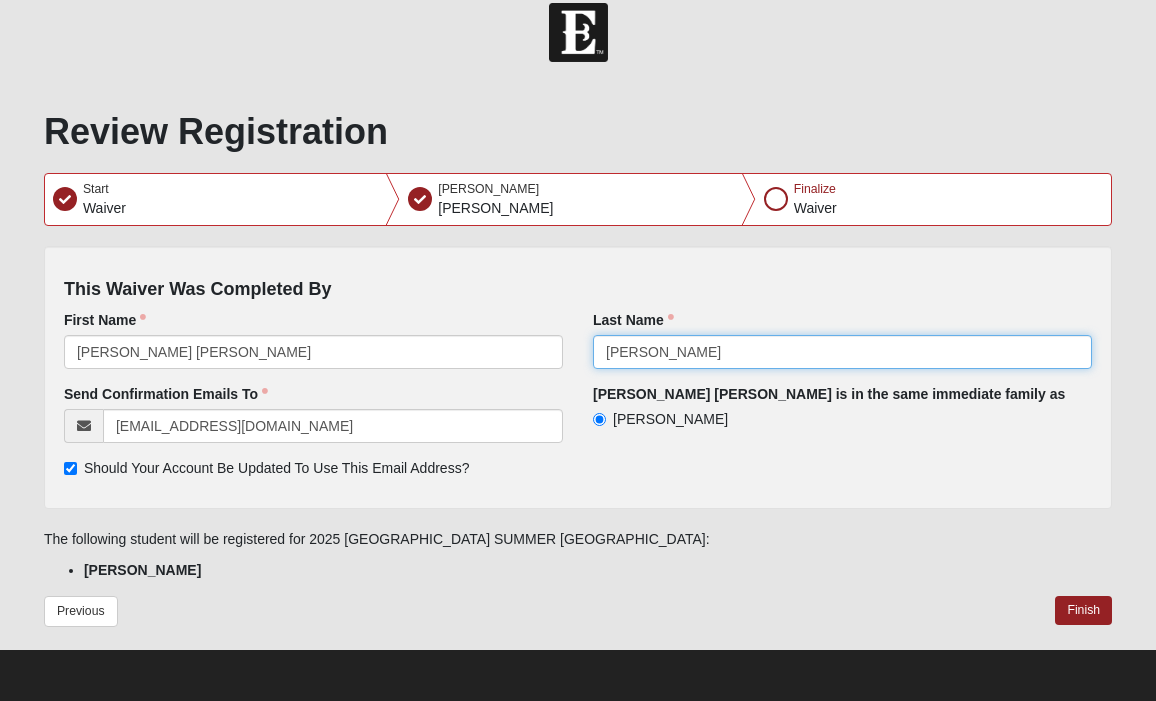 click on "[PERSON_NAME]" 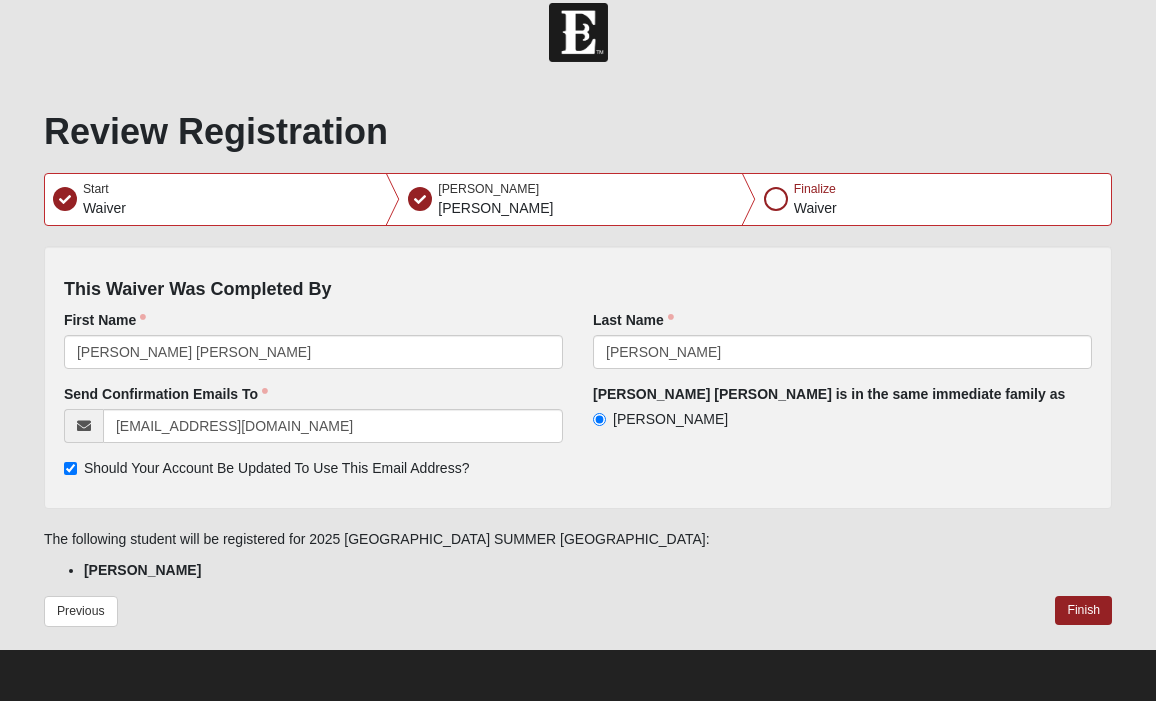 click on "Send Confirmation Emails To    [EMAIL_ADDRESS][DOMAIN_NAME]   Should Your Account Be Updated To Use This Email Address?   [PERSON_NAME] [PERSON_NAME] is in the same immediate family as    [PERSON_NAME]" 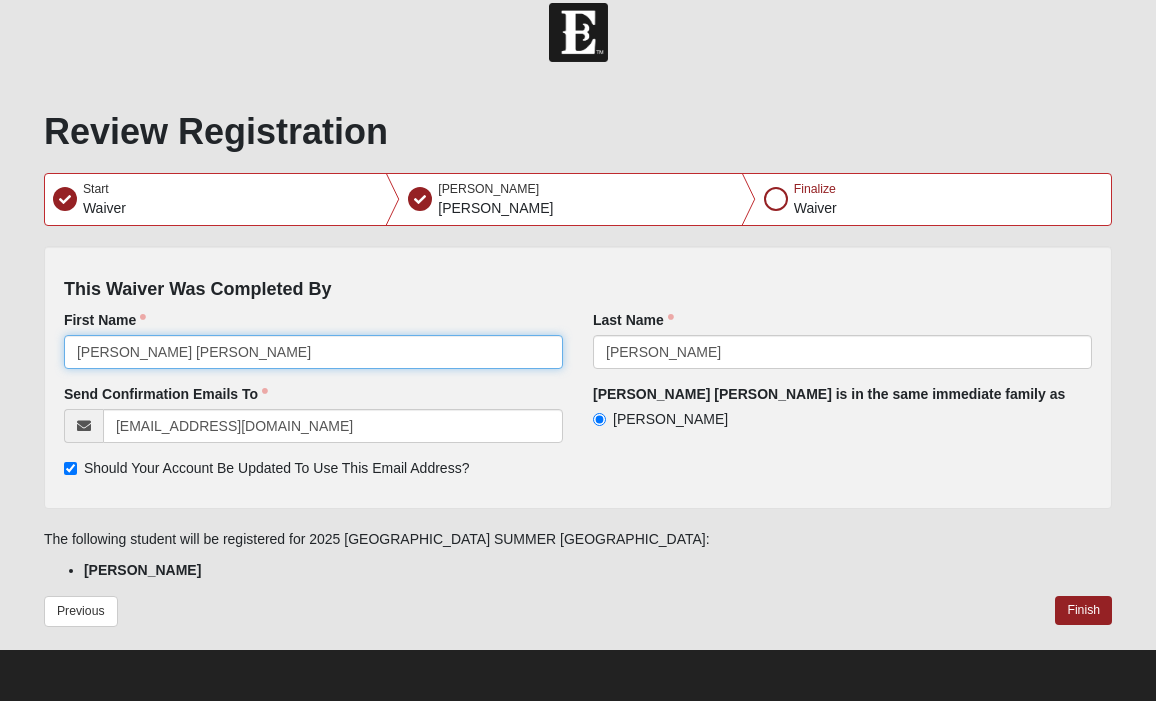 click on "[PERSON_NAME] [PERSON_NAME]" 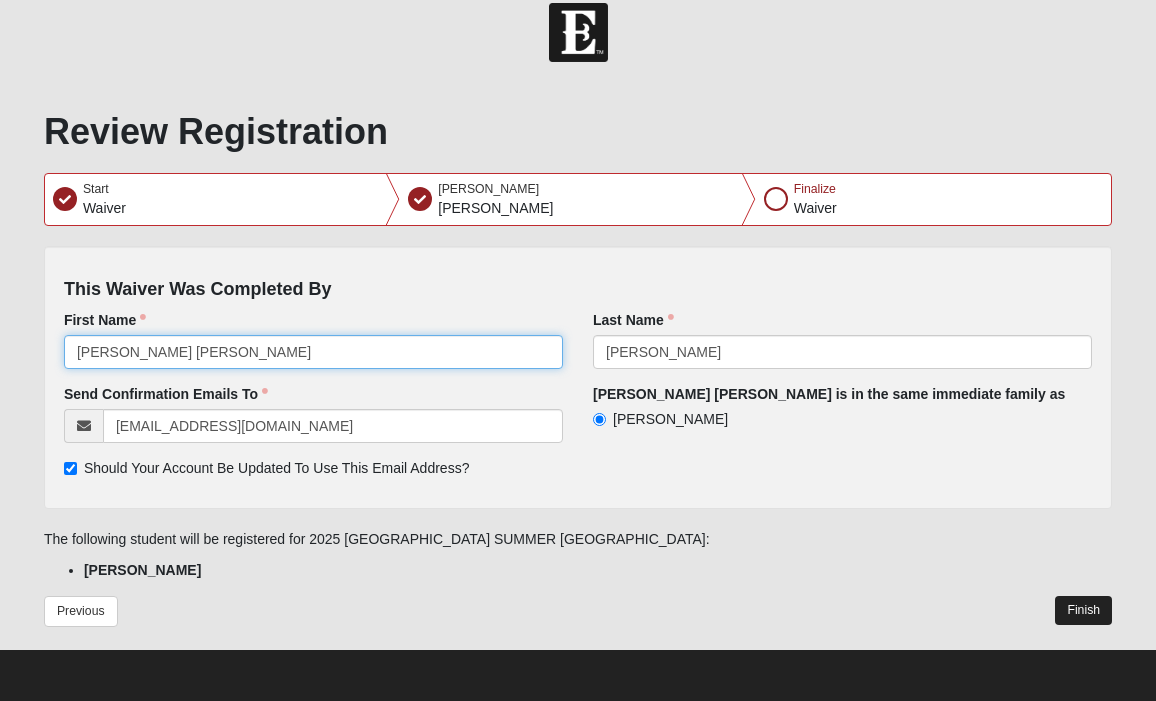 type on "[PERSON_NAME] [PERSON_NAME]" 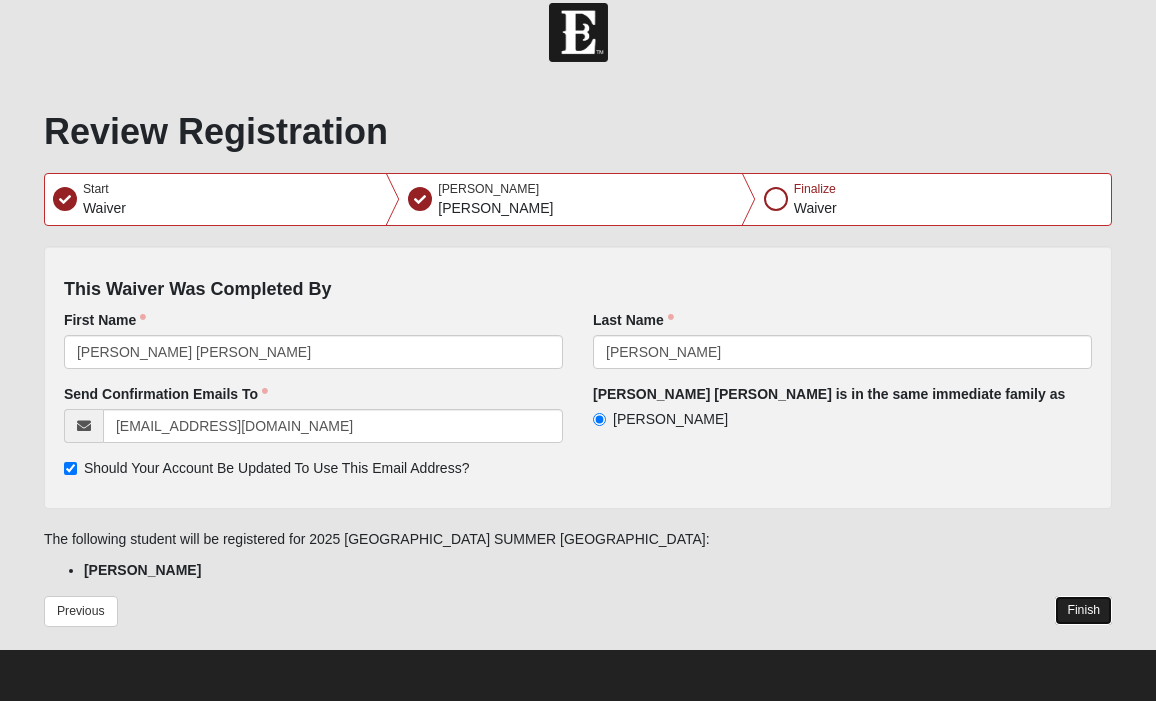 click on "Finish" at bounding box center (1083, 610) 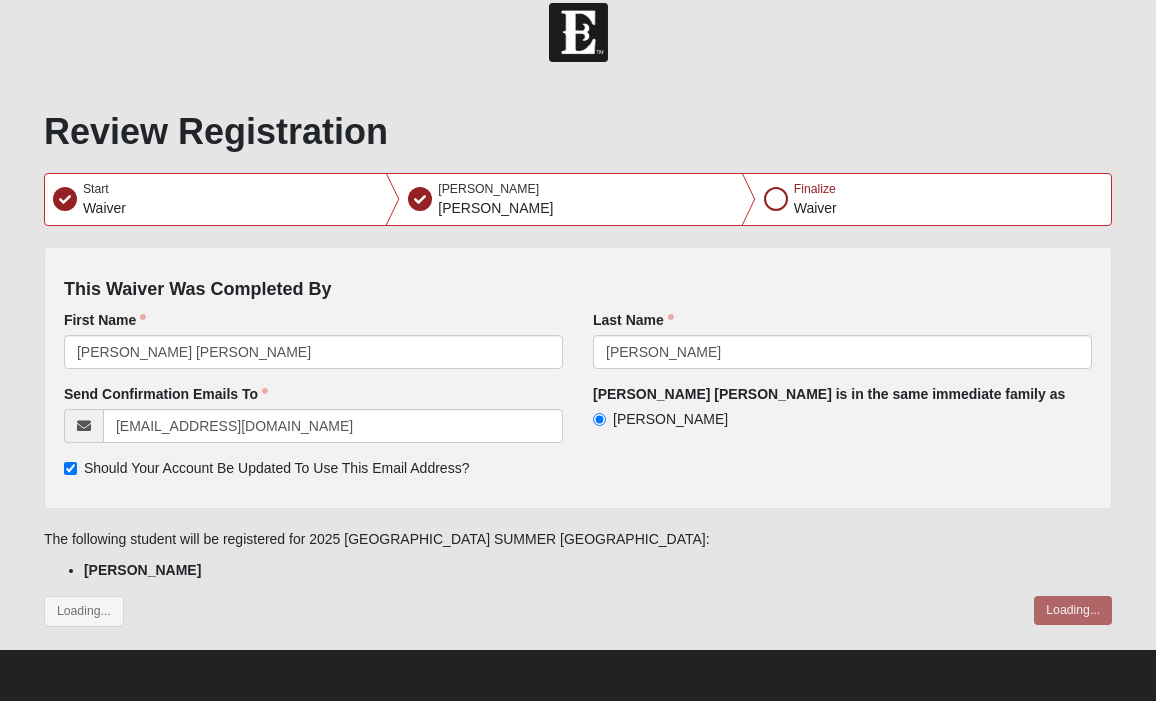 scroll, scrollTop: 0, scrollLeft: 0, axis: both 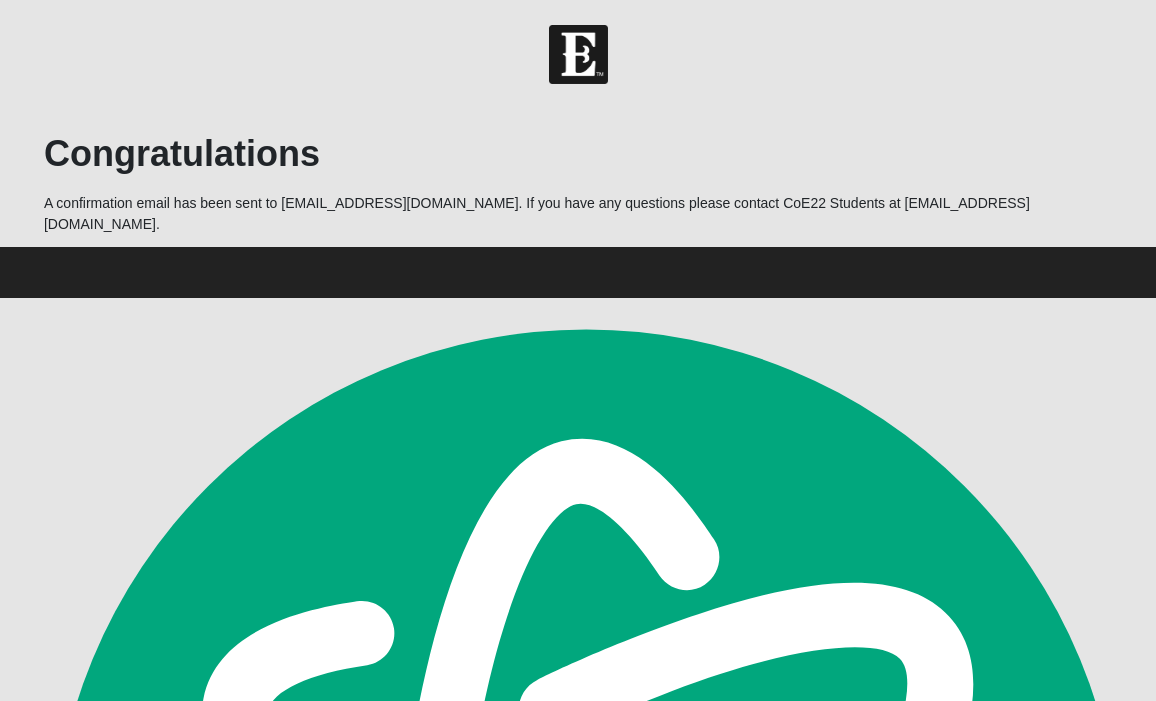 click at bounding box center [578, 54] 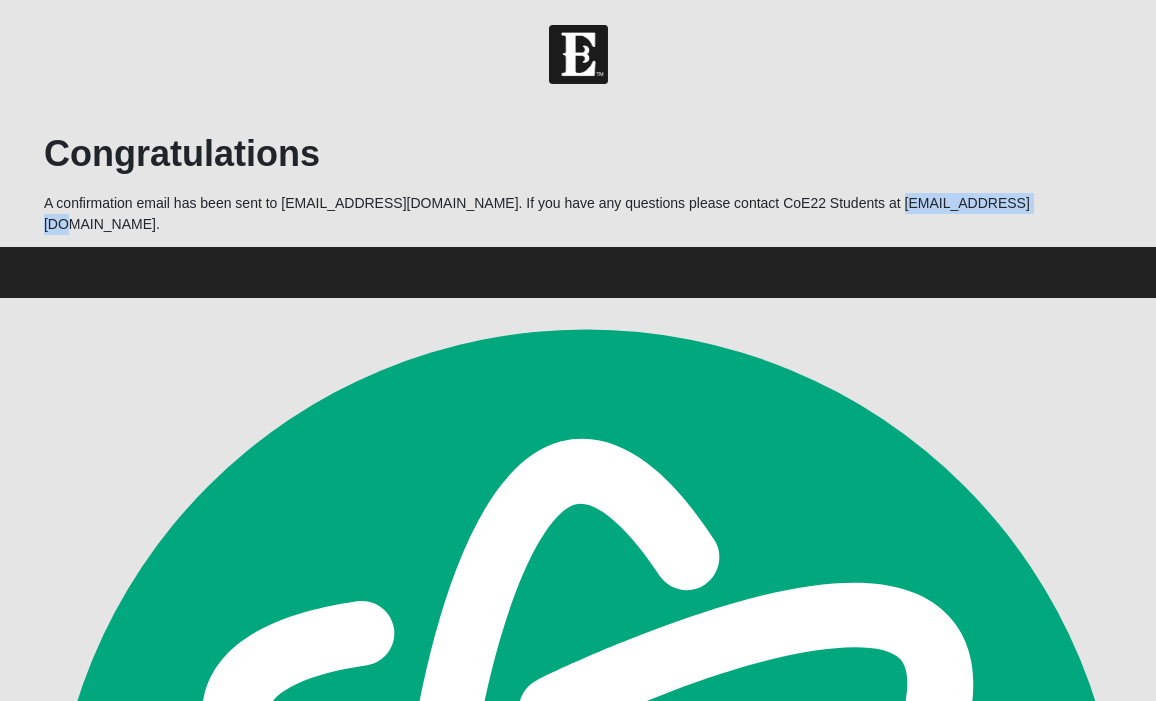 drag, startPoint x: 972, startPoint y: 205, endPoint x: 836, endPoint y: 206, distance: 136.00368 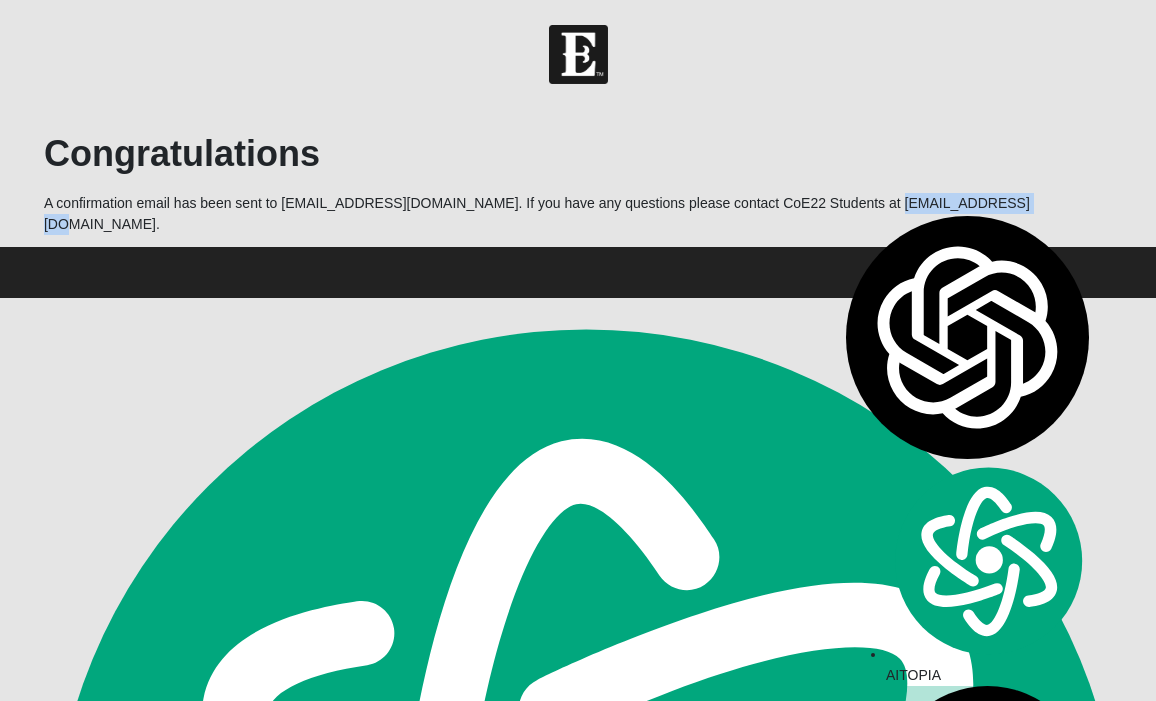 copy on "[EMAIL_ADDRESS][DOMAIN_NAME]" 